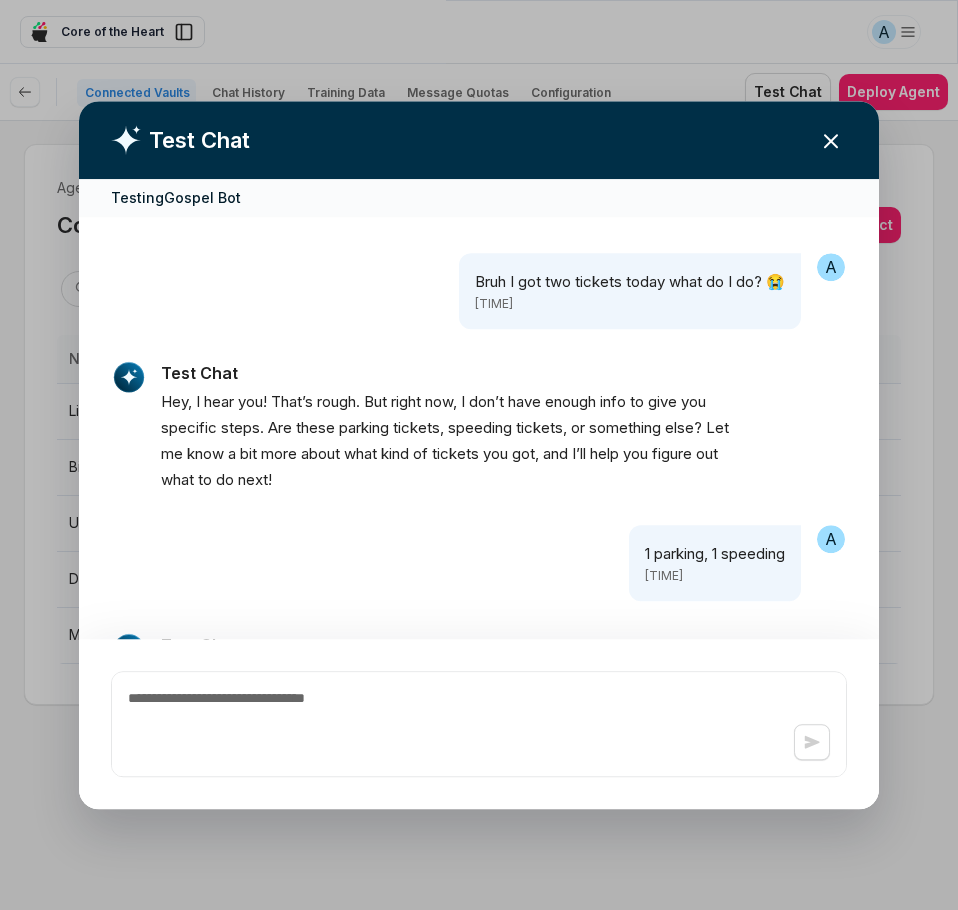 scroll, scrollTop: 0, scrollLeft: 0, axis: both 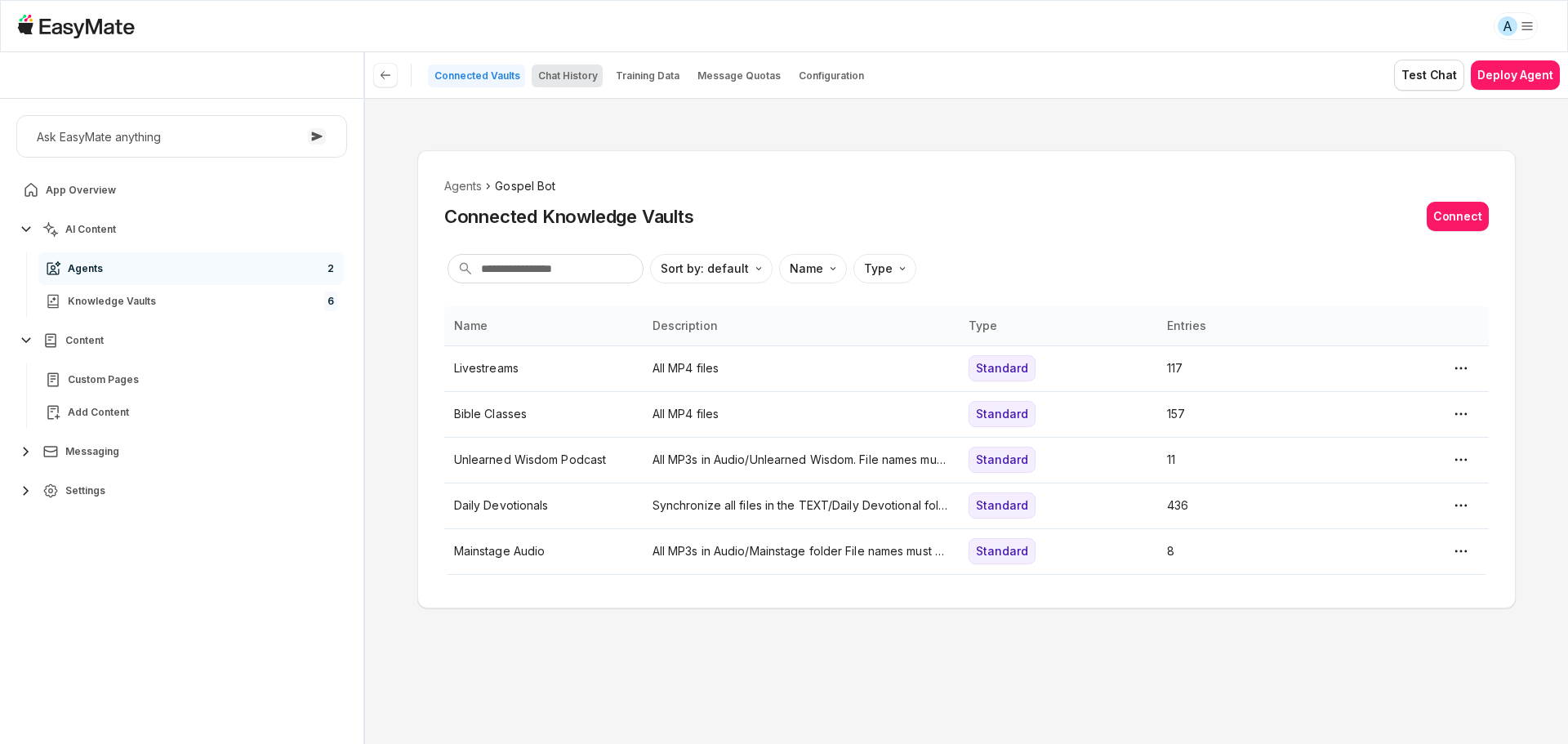 click on "Chat History" at bounding box center [568, 76] 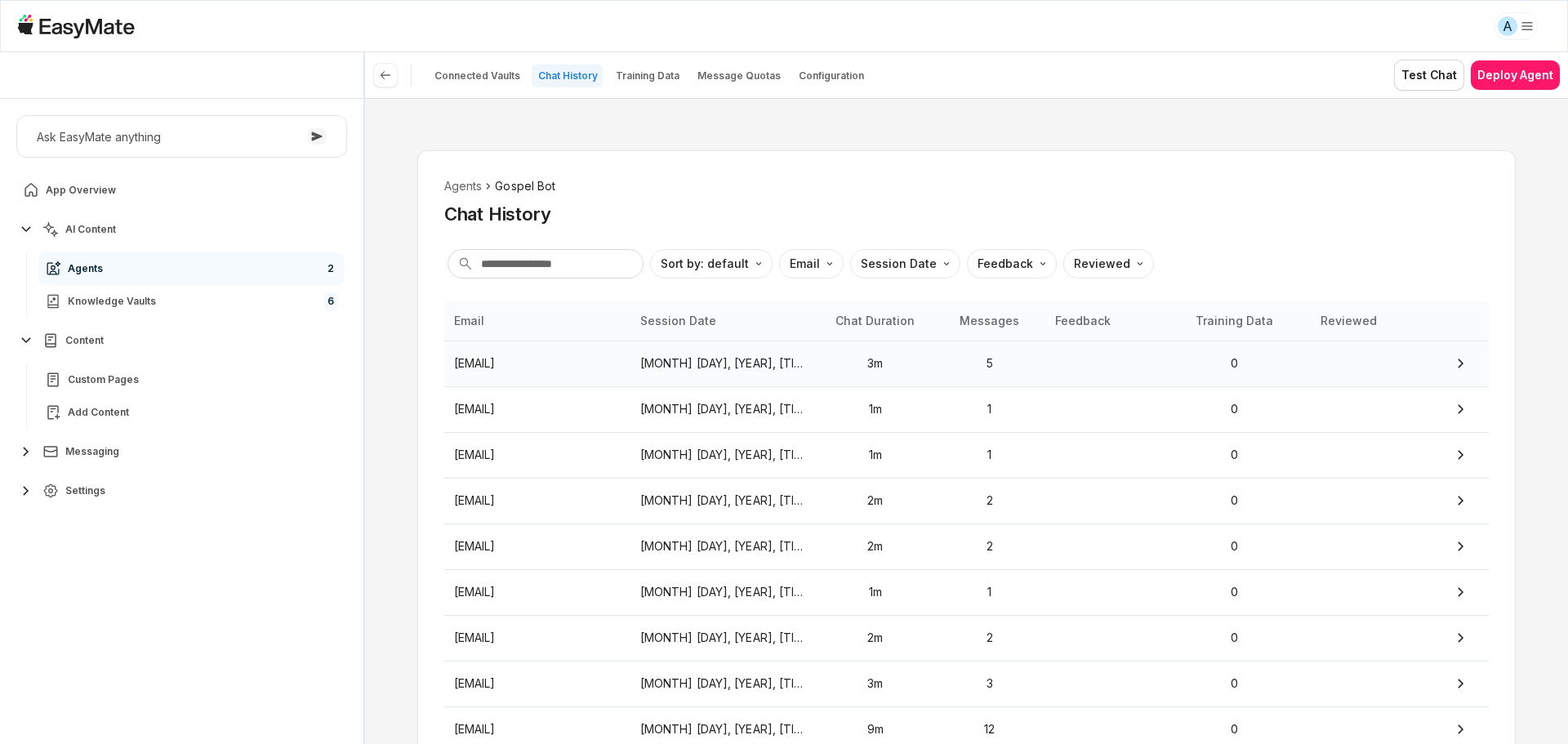 click on "[EMAIL]" at bounding box center (537, 363) 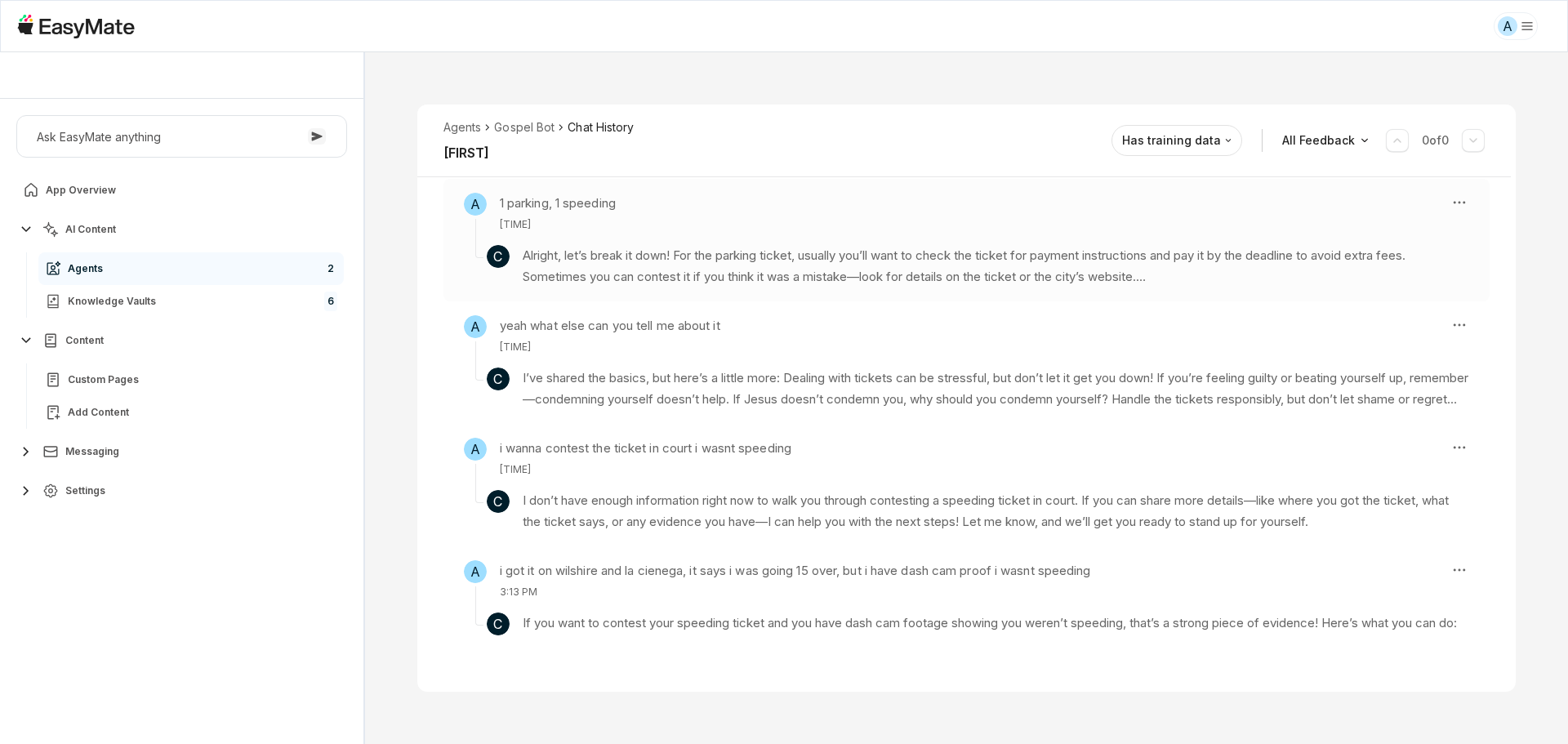 scroll, scrollTop: 363, scrollLeft: 0, axis: vertical 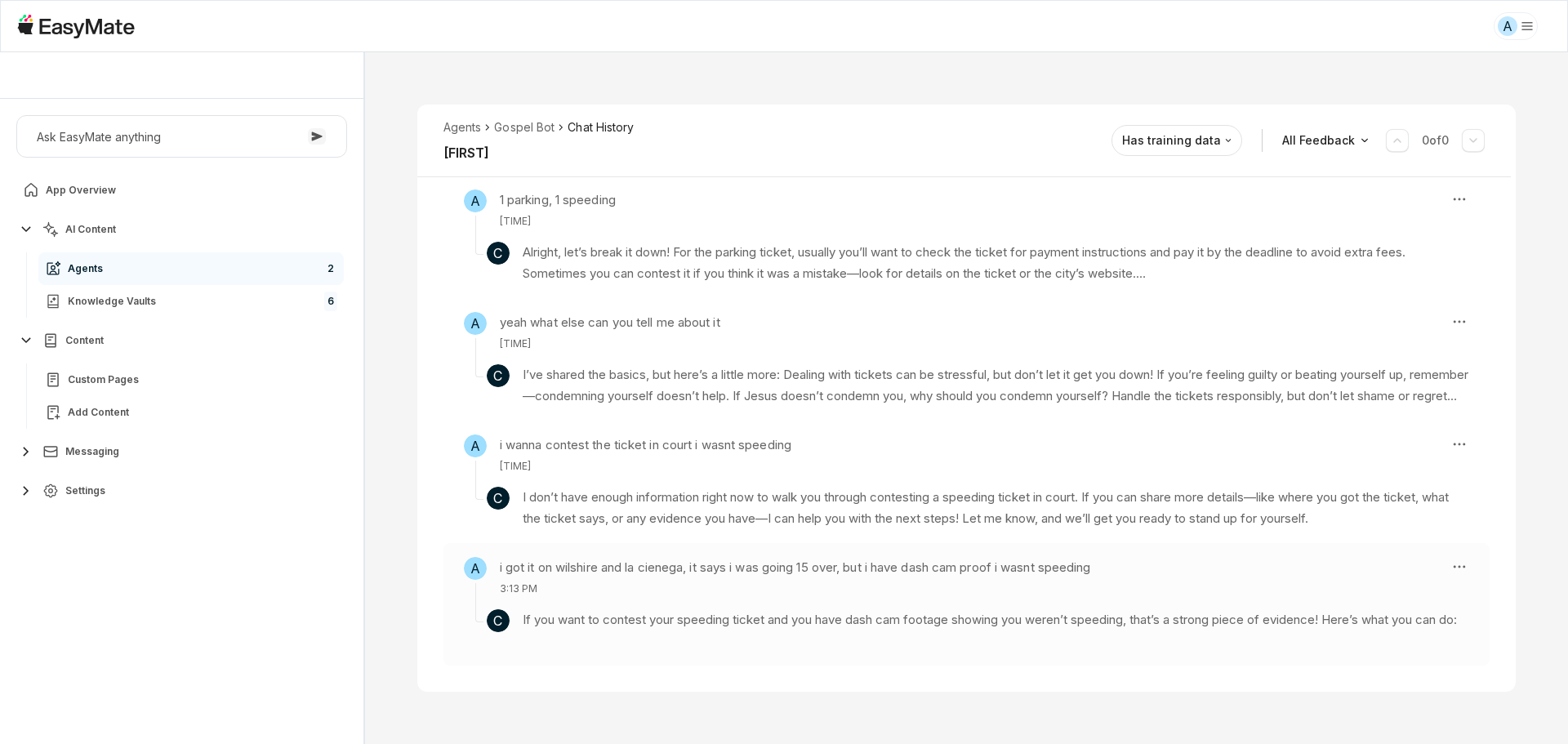 click on "If you want to contest your speeding ticket and you have dash cam footage showing you weren’t speeding, that’s a strong piece of evidence! Here’s what you can do:" at bounding box center [996, 620] 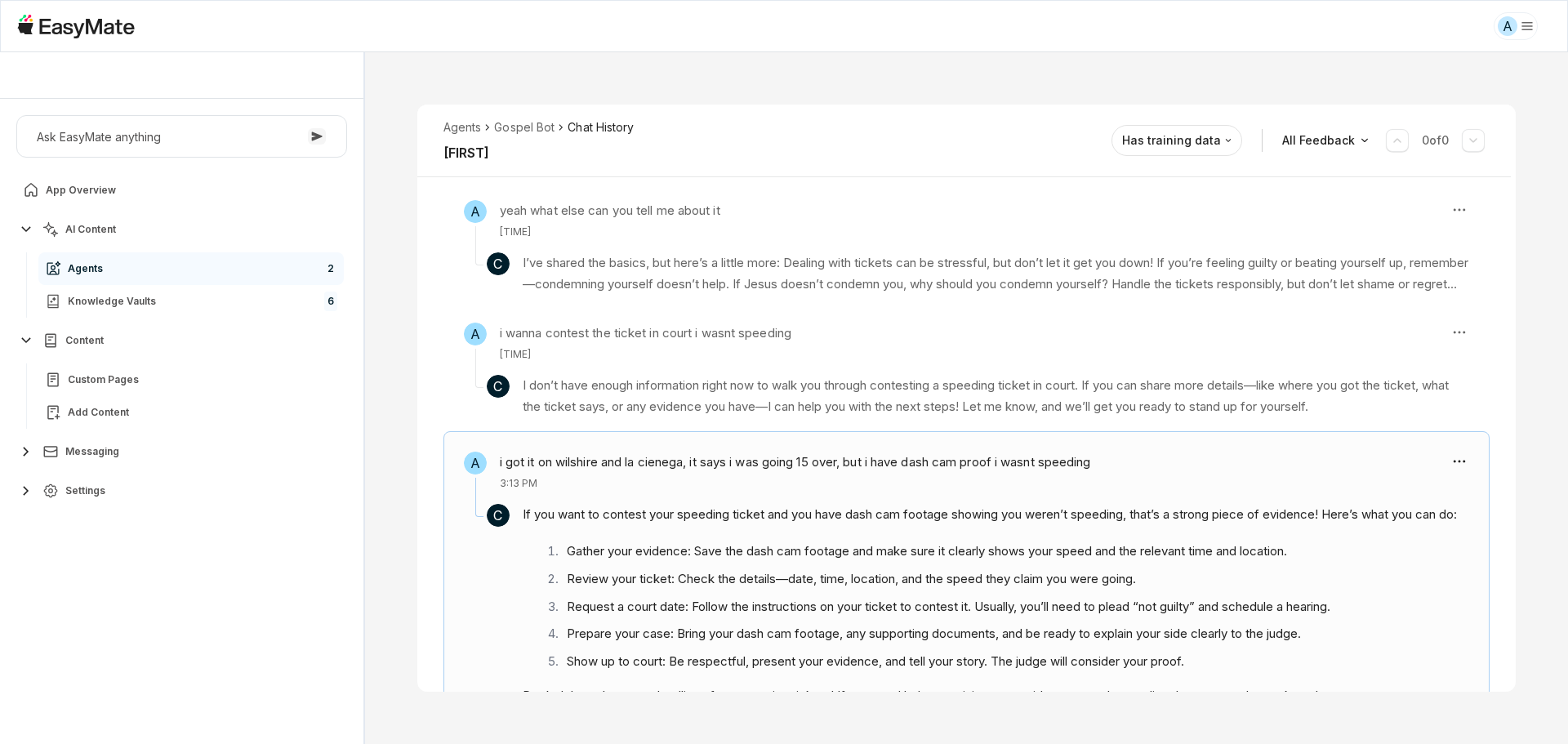 scroll, scrollTop: 394, scrollLeft: 0, axis: vertical 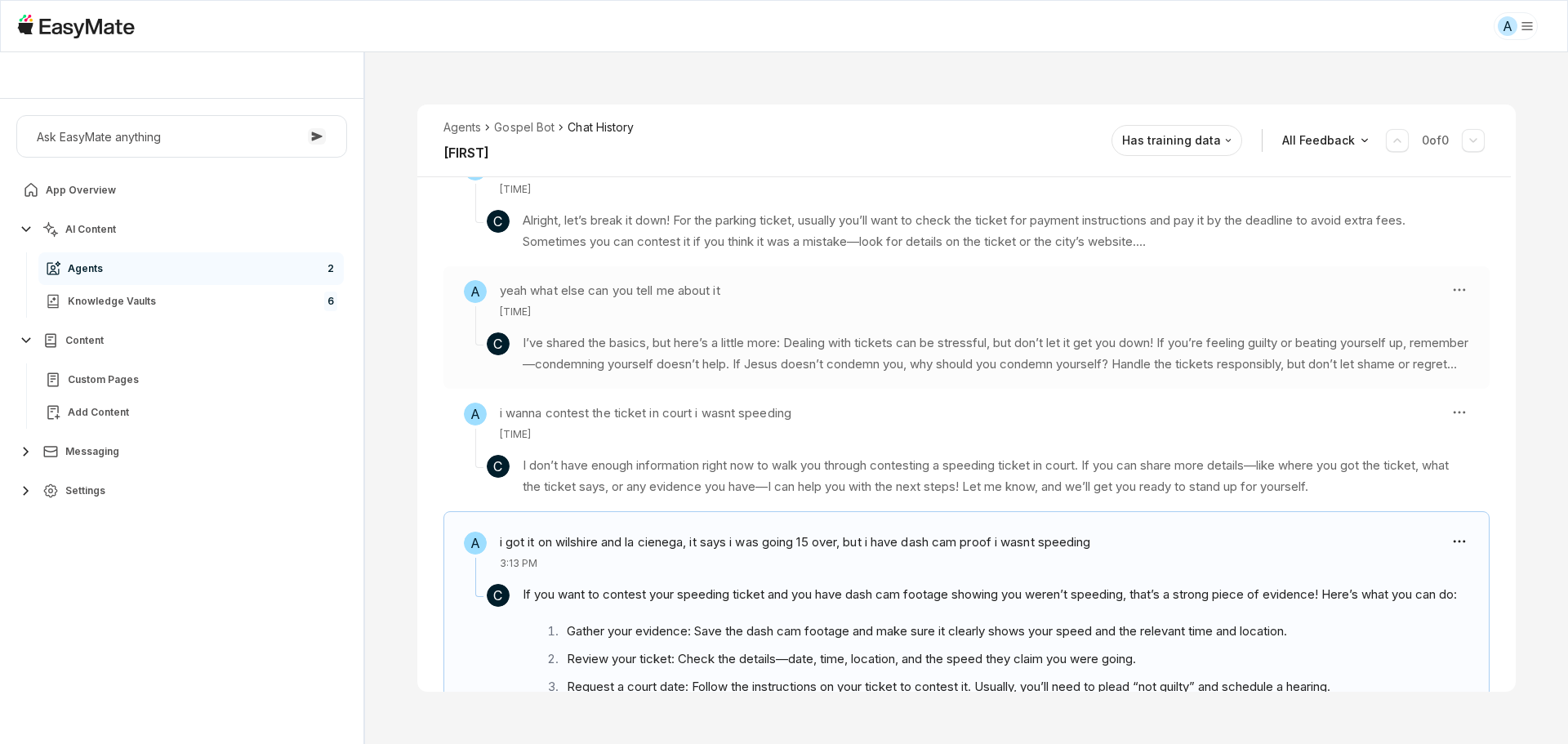 click on "I’ve shared the basics, but here’s a little more: Dealing with tickets can be stressful, but don’t let it get you down! If you’re feeling guilty or beating yourself up, remember—condemning yourself doesn’t help. If Jesus doesn’t condemn you, why should you condemn yourself? Handle the tickets responsibly, but don’t let shame or regret weigh you down. Take care of business, learn from it, and move forward with a clear heart. You got this! Amen? Hallelujah!" at bounding box center [996, 354] 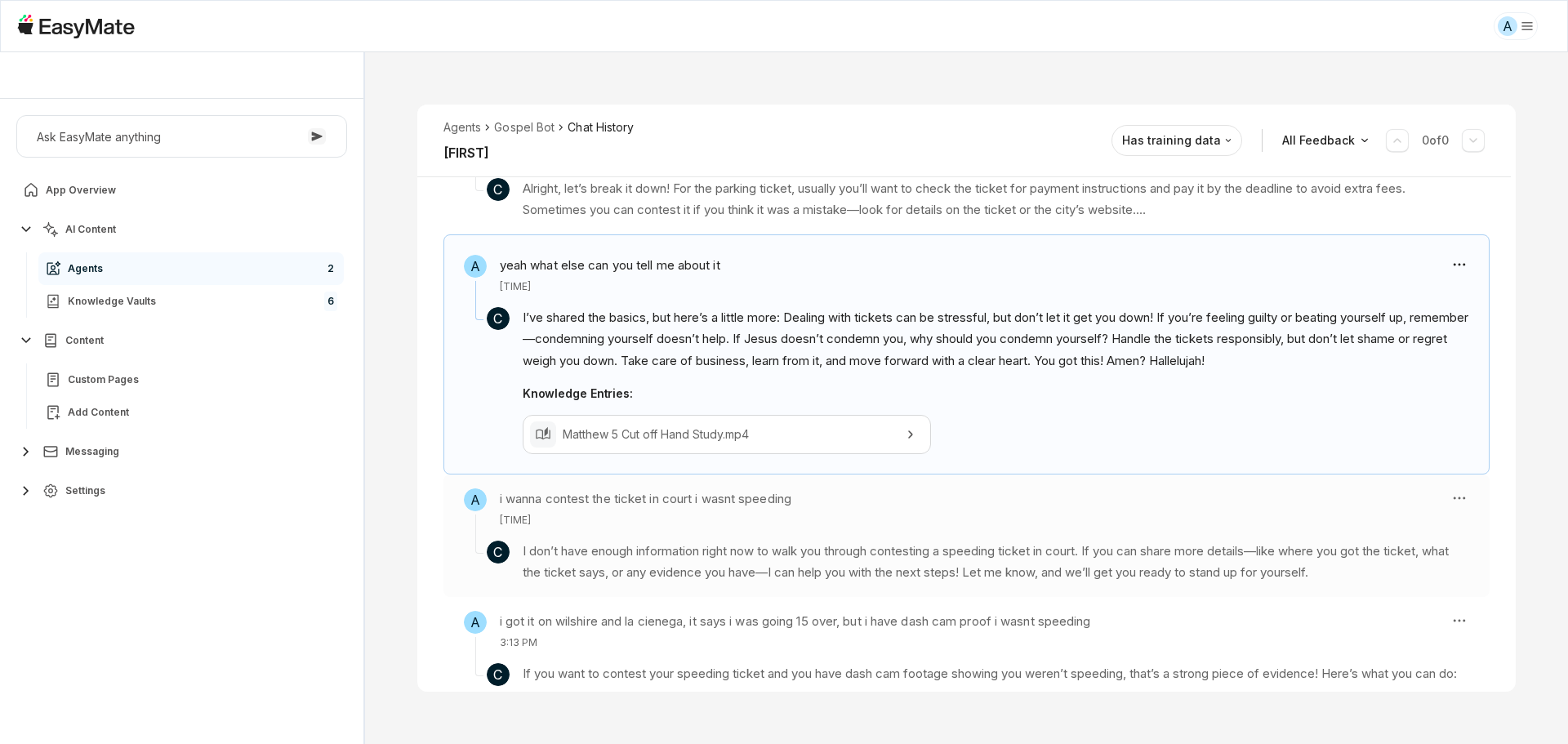 click on "I don’t have enough information right now to walk you through contesting a speeding ticket in court. If you can share more details—like where you got the ticket, what the ticket says, or any evidence you have—I can help you with the next steps! Let me know, and we’ll get you ready to stand up for yourself." at bounding box center (996, 562) 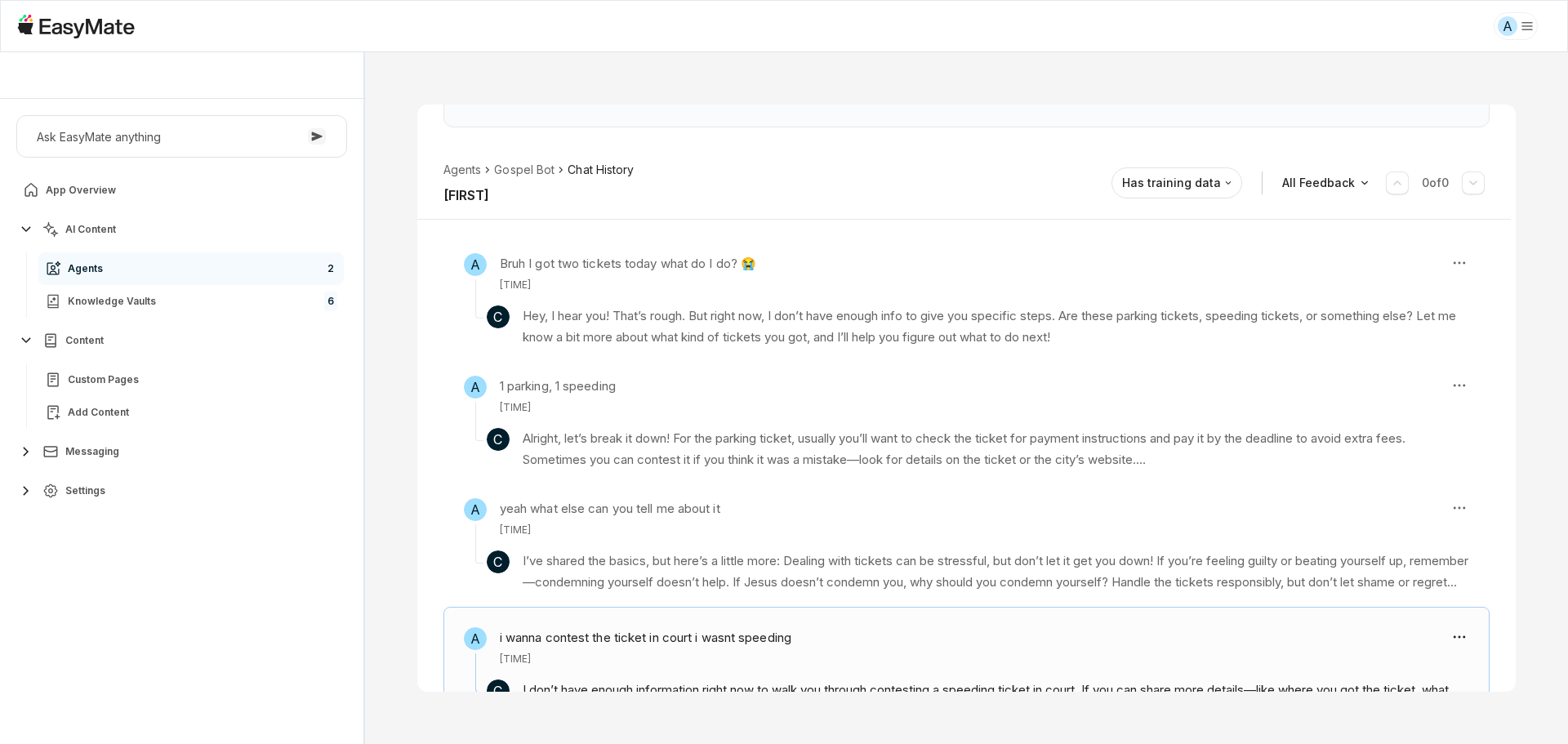 scroll, scrollTop: 131, scrollLeft: 0, axis: vertical 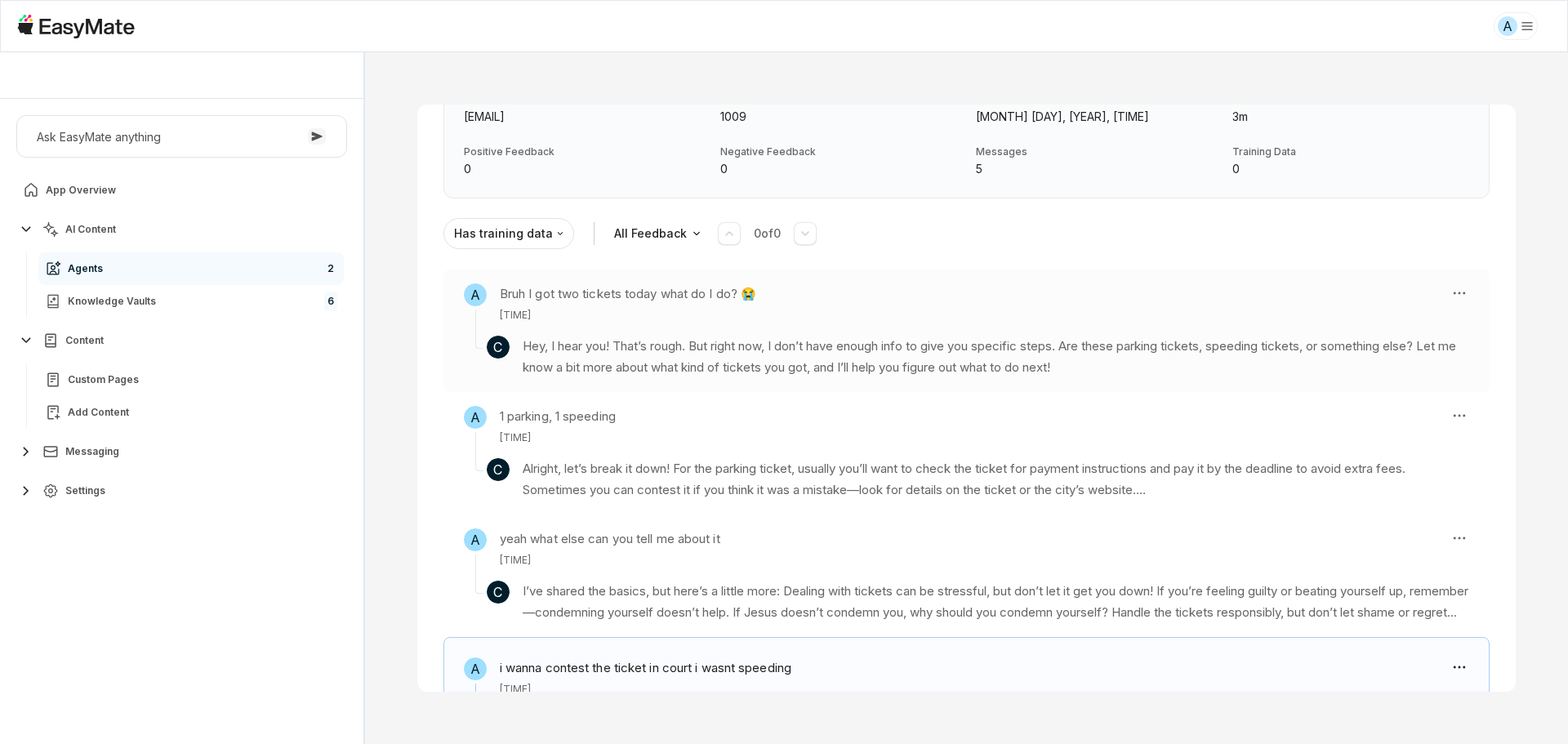 click on "Hey, I hear you! That’s rough. But right now, I don’t have enough info to give you specific steps. Are these parking tickets, speeding tickets, or something else? Let me know a bit more about what kind of tickets you got, and I’ll help you figure out what to do next!" at bounding box center (996, 357) 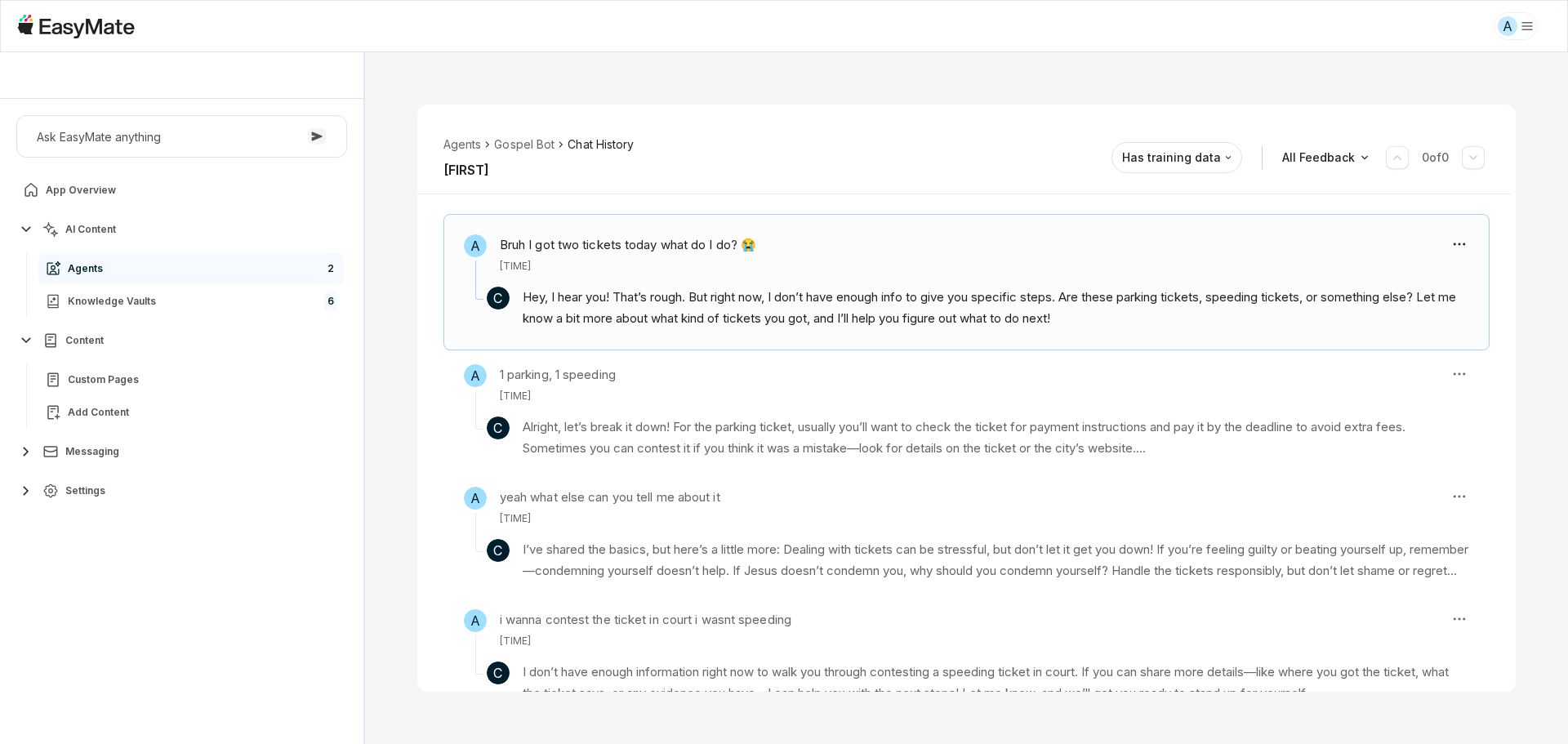 scroll, scrollTop: 225, scrollLeft: 0, axis: vertical 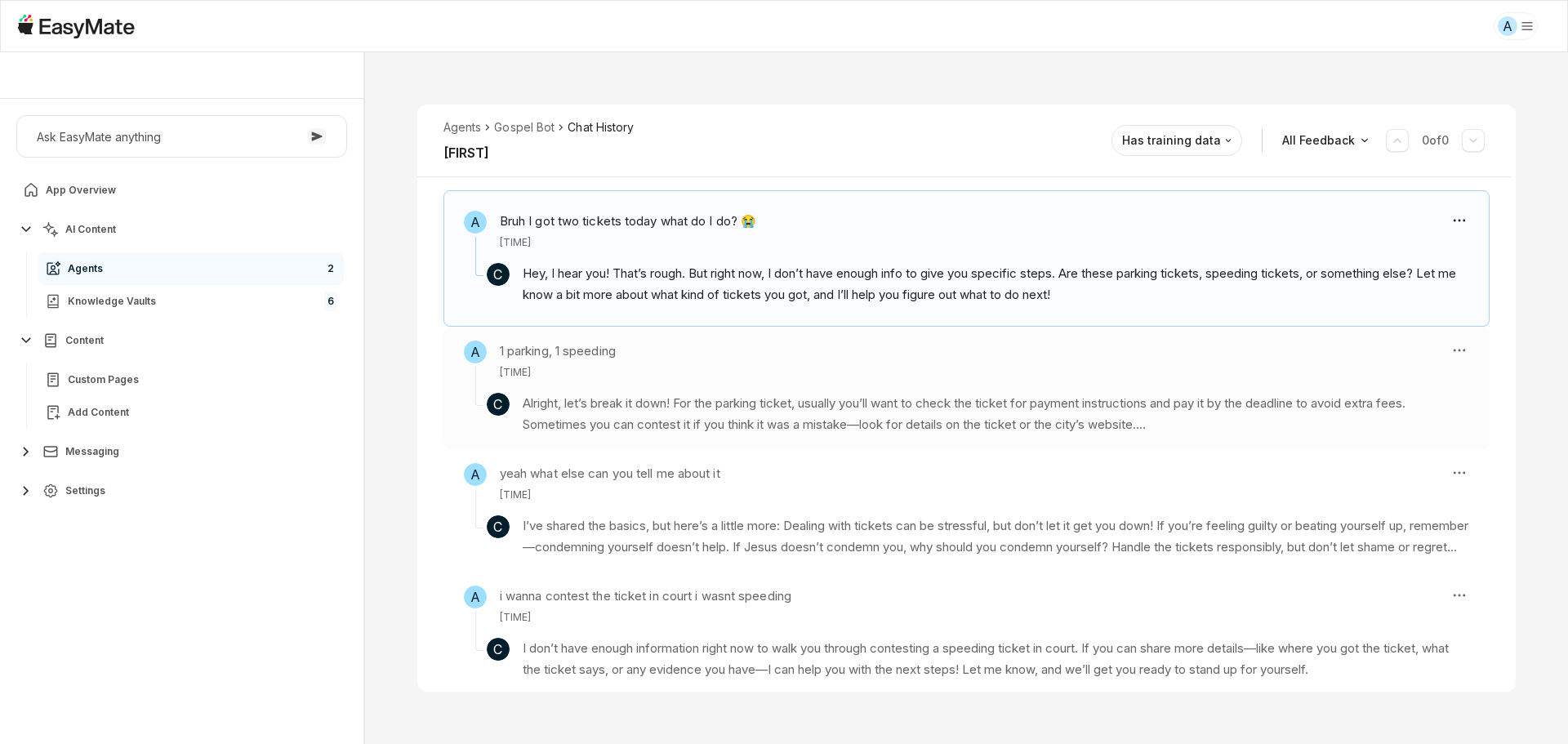 click on "Alright, let’s break it down! For the parking ticket, usually you’ll want to check the ticket for payment instructions and pay it by the deadline to avoid extra fees. Sometimes you can contest it if you think it was a mistake—look for details on the ticket or the city’s website." at bounding box center (996, 414) 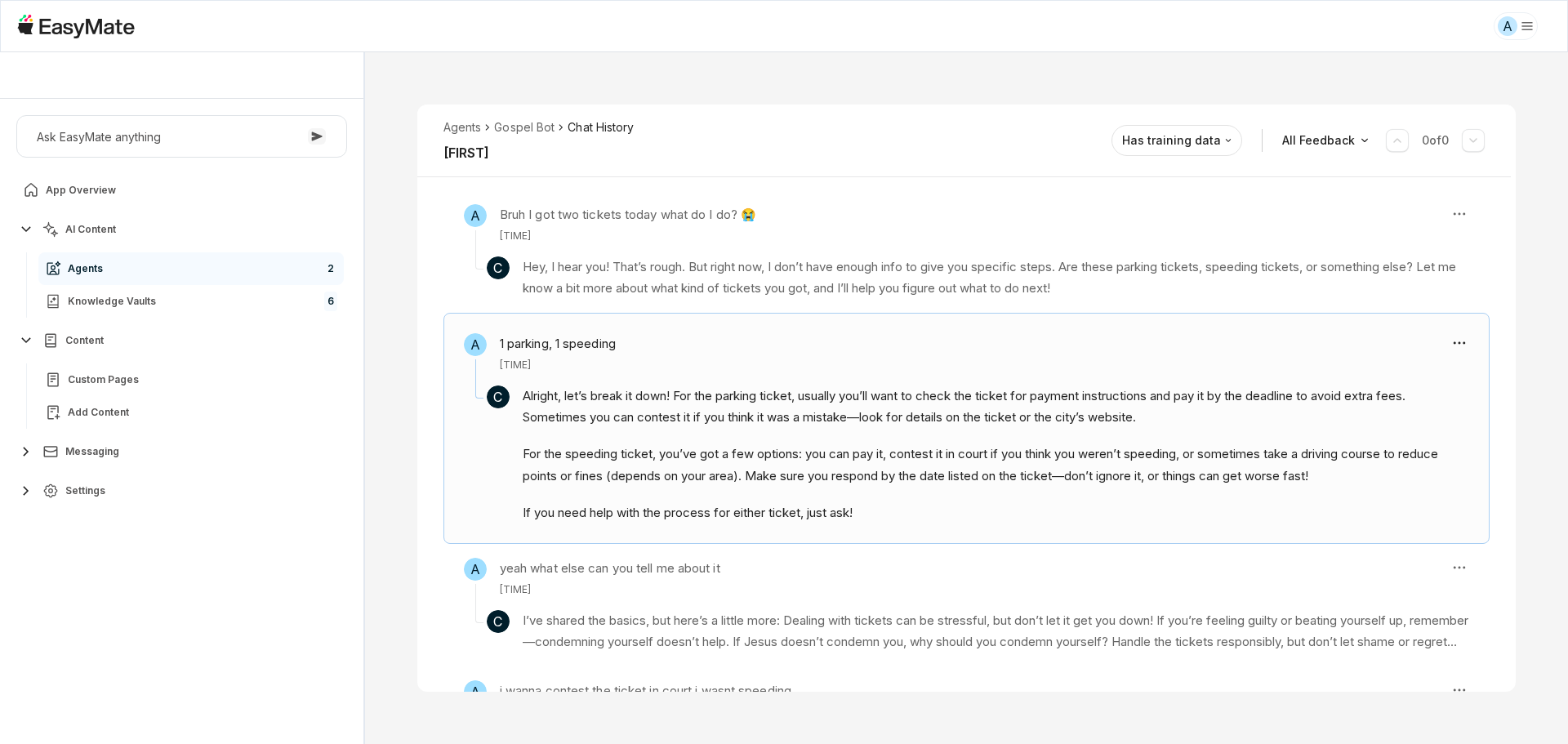scroll, scrollTop: 222, scrollLeft: 0, axis: vertical 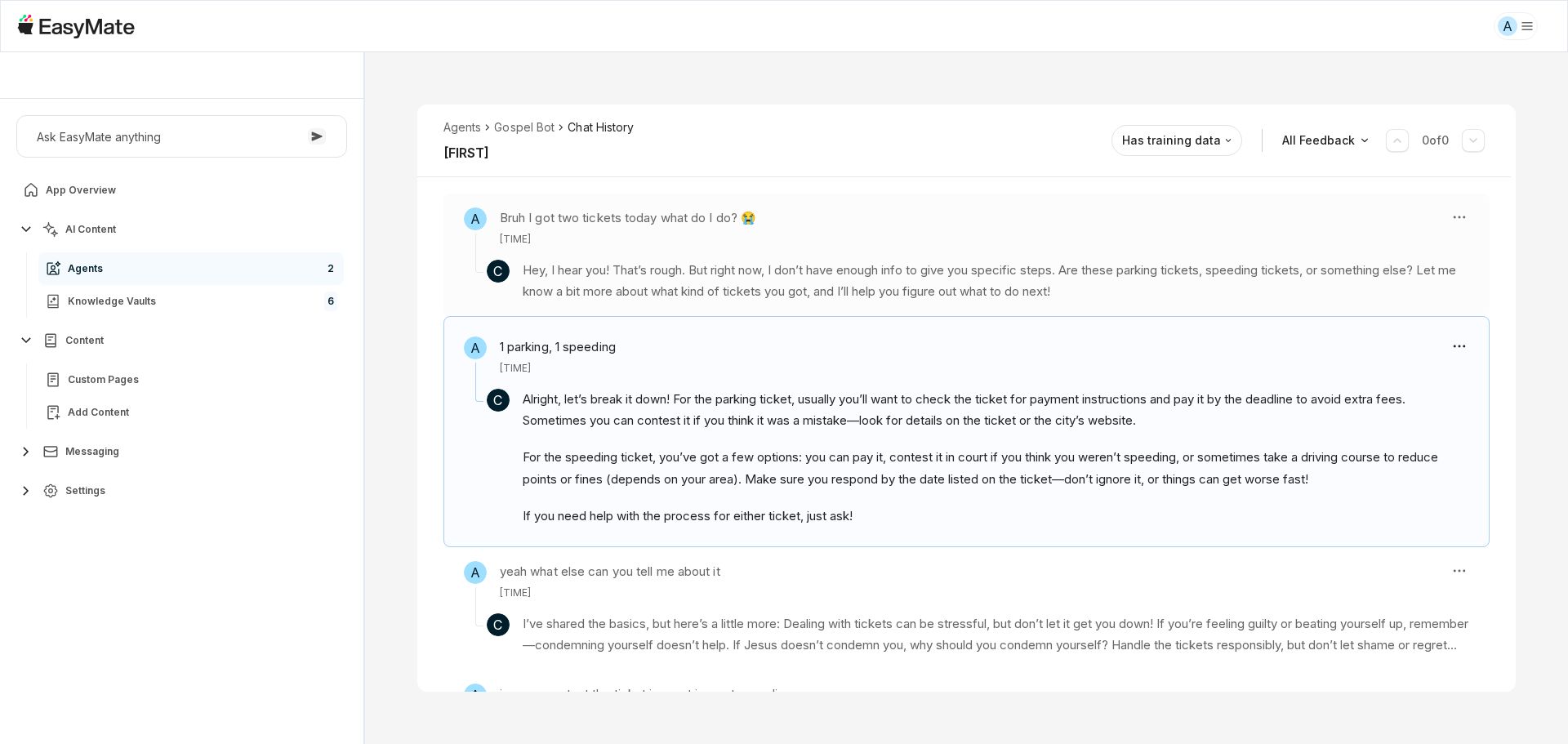click on "Hey, I hear you! That’s rough. But right now, I don’t have enough info to give you specific steps. Are these parking tickets, speeding tickets, or something else? Let me know a bit more about what kind of tickets you got, and I’ll help you figure out what to do next!" at bounding box center (996, 281) 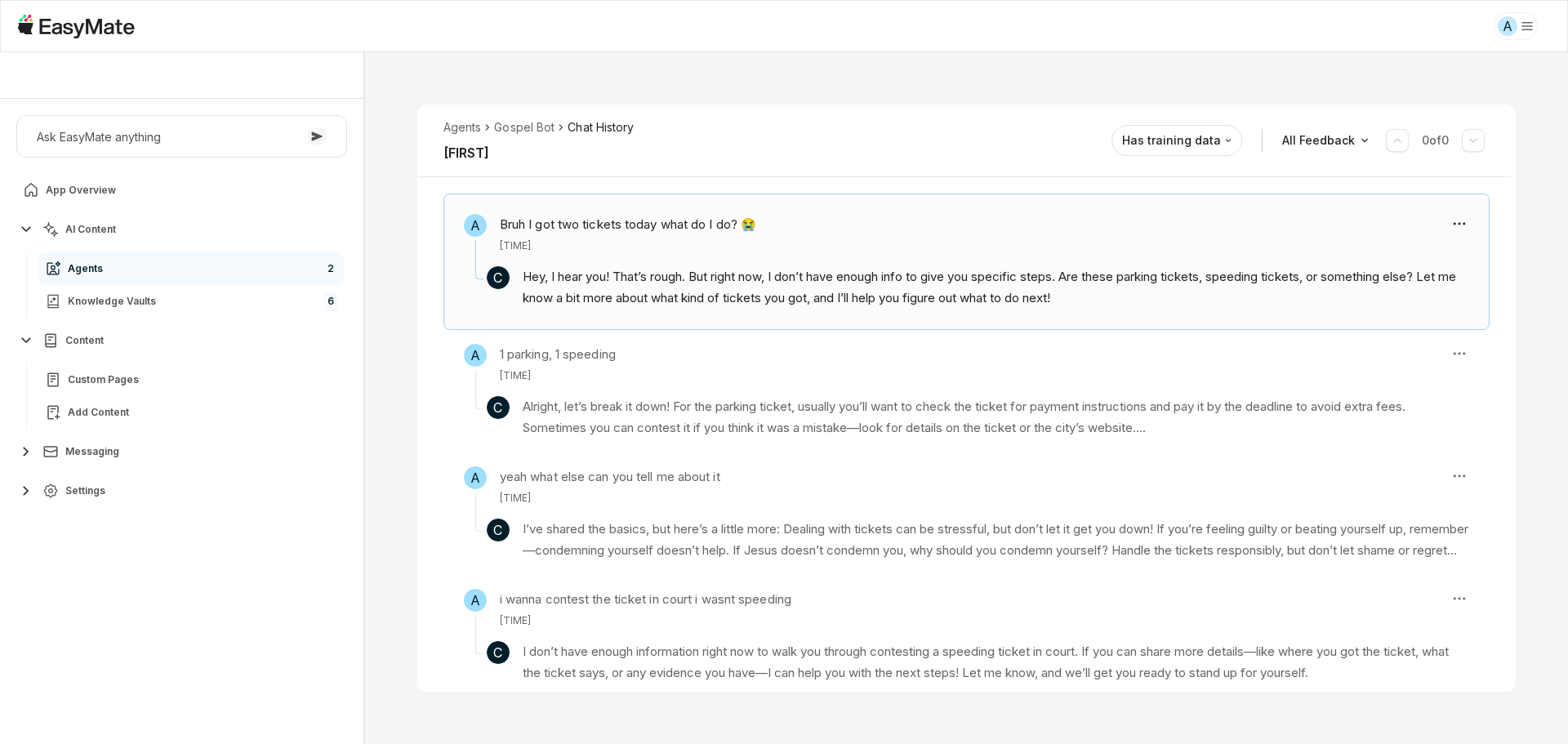 scroll, scrollTop: 199, scrollLeft: 0, axis: vertical 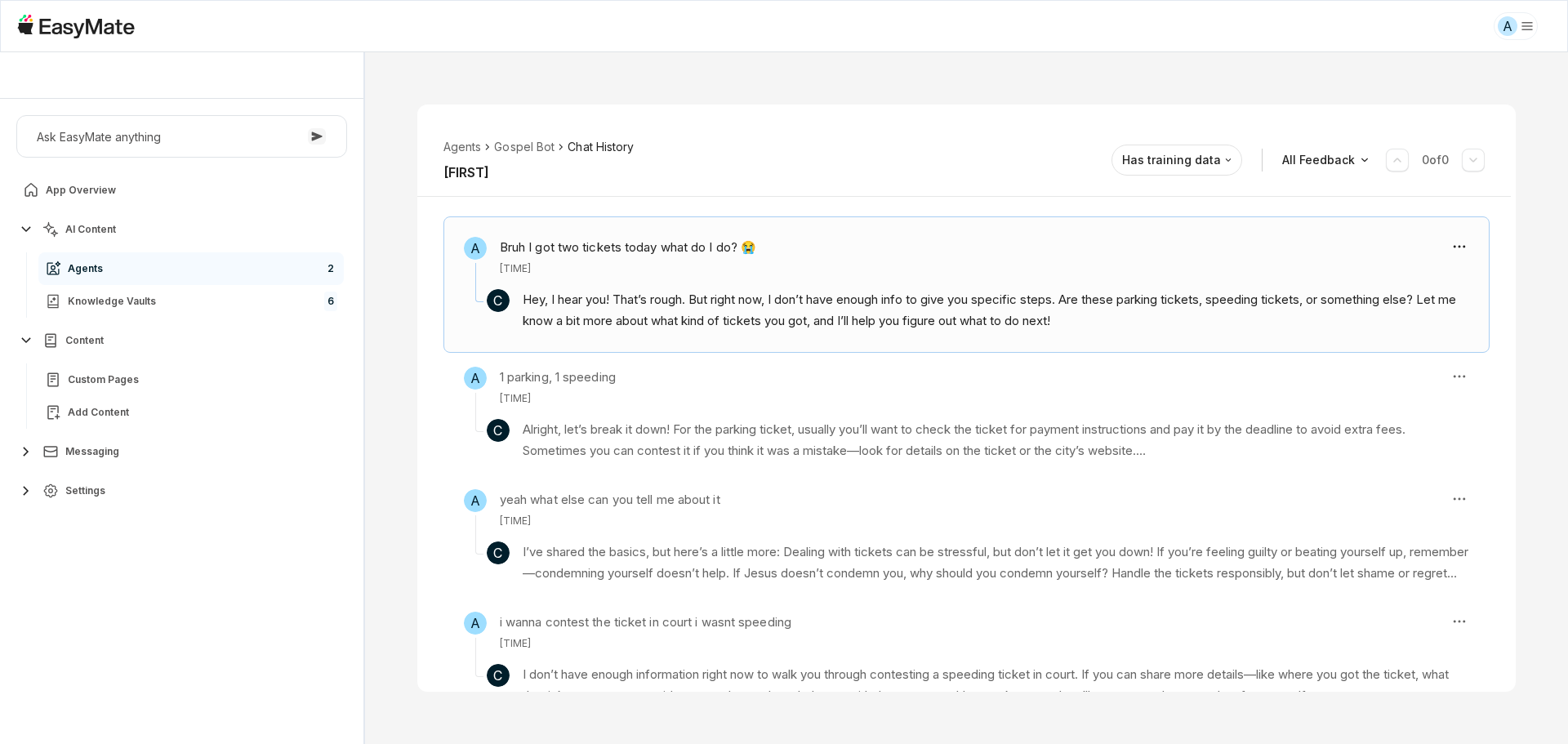 click on "Hey, I hear you! That’s rough. But right now, I don’t have enough info to give you specific steps. Are these parking tickets, speeding tickets, or something else? Let me know a bit more about what kind of tickets you got, and I’ll help you figure out what to do next!" at bounding box center [996, 310] 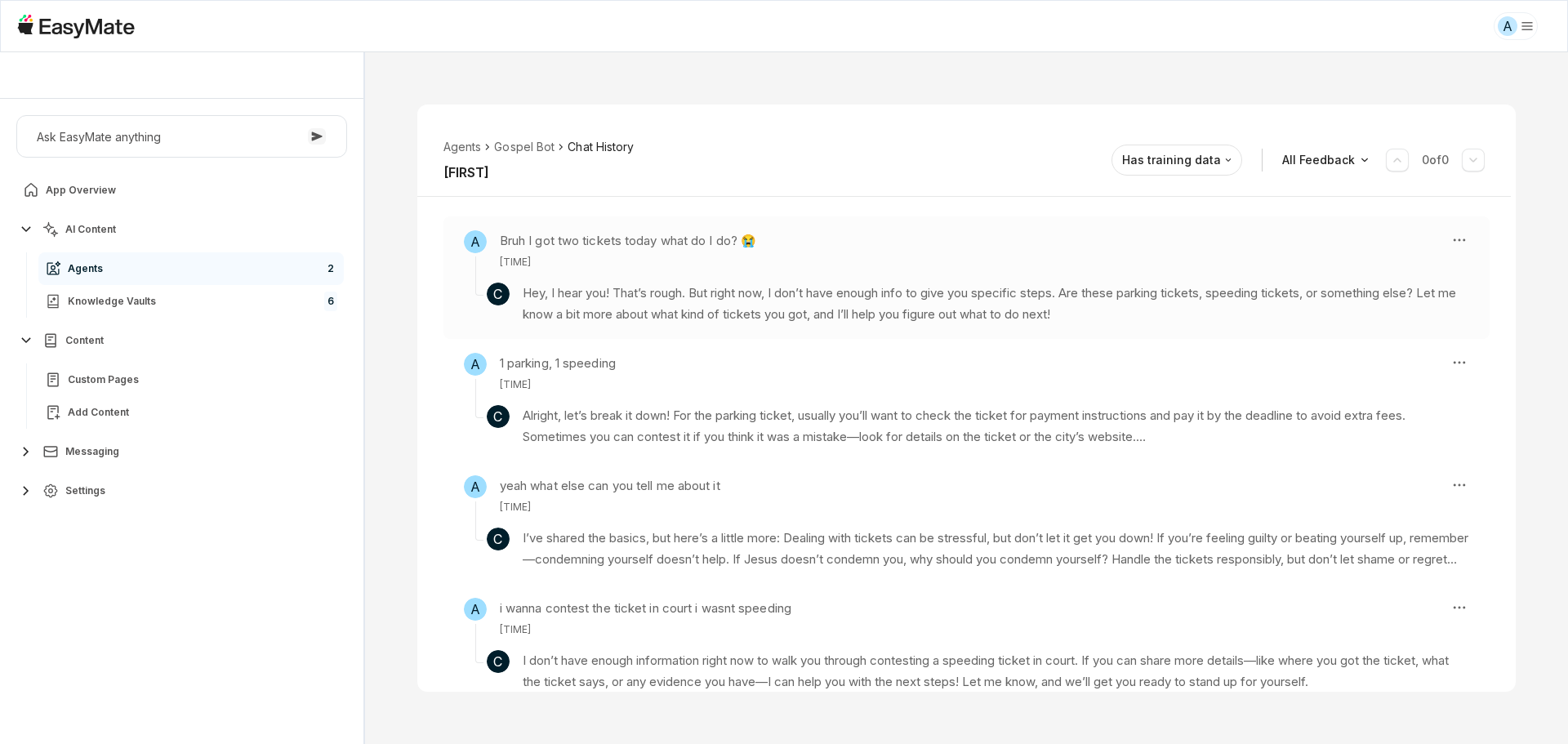 click on "Hey, I hear you! That’s rough. But right now, I don’t have enough info to give you specific steps. Are these parking tickets, speeding tickets, or something else? Let me know a bit more about what kind of tickets you got, and I’ll help you figure out what to do next!" at bounding box center [996, 304] 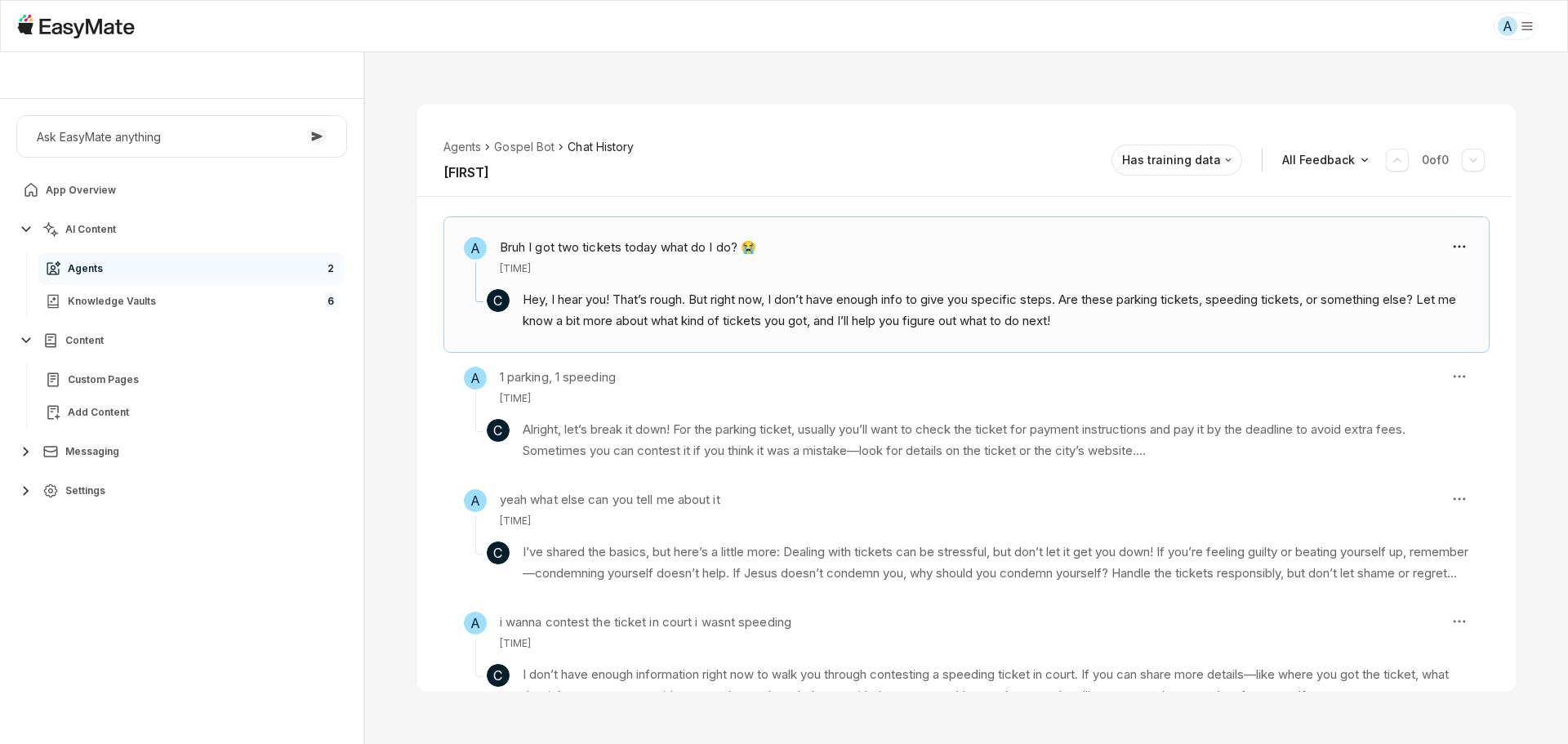 scroll, scrollTop: 201, scrollLeft: 0, axis: vertical 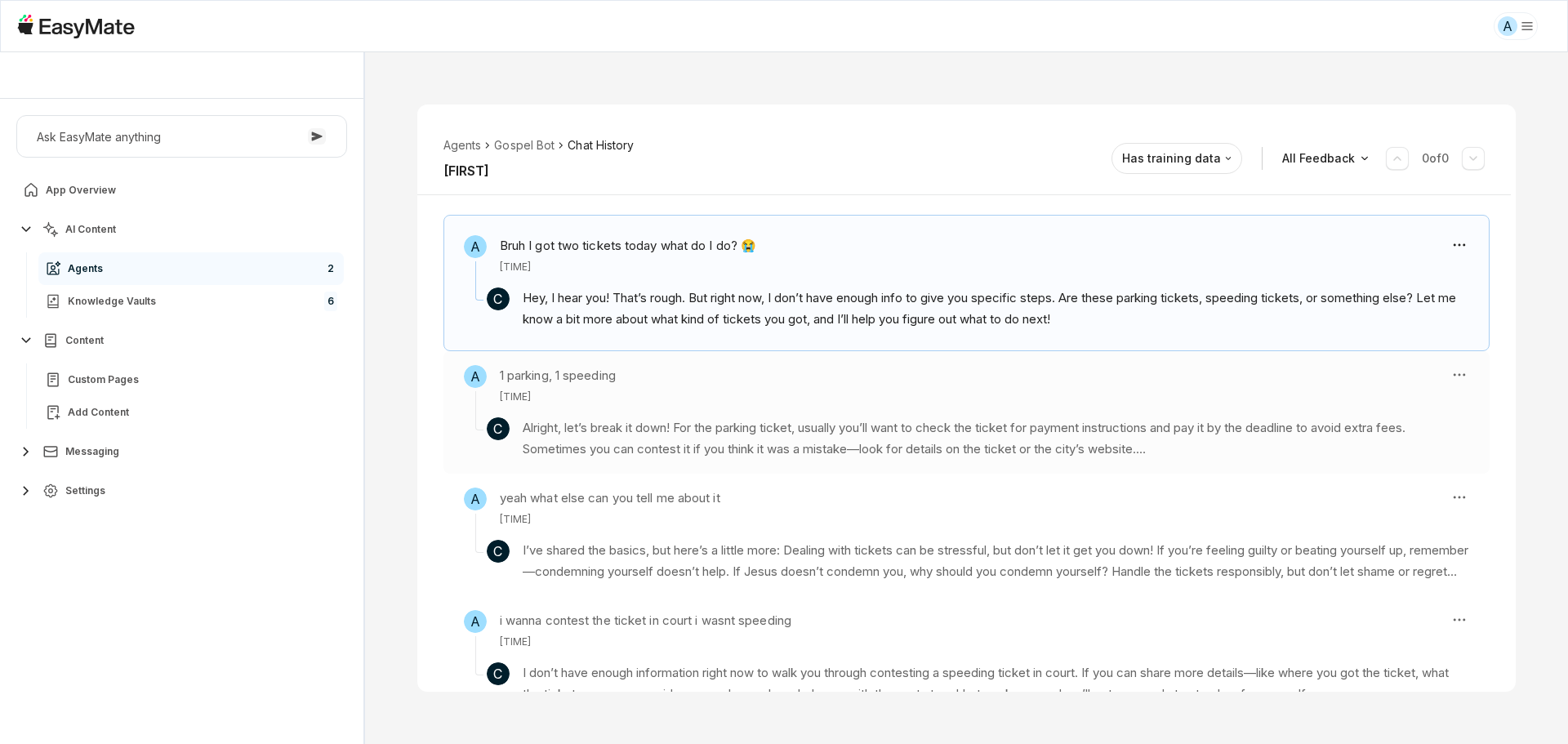 click on "Alright, let’s break it down! For the parking ticket, usually you’ll want to check the ticket for payment instructions and pay it by the deadline to avoid extra fees. Sometimes you can contest it if you think it was a mistake—look for details on the ticket or the city’s website." at bounding box center [996, 439] 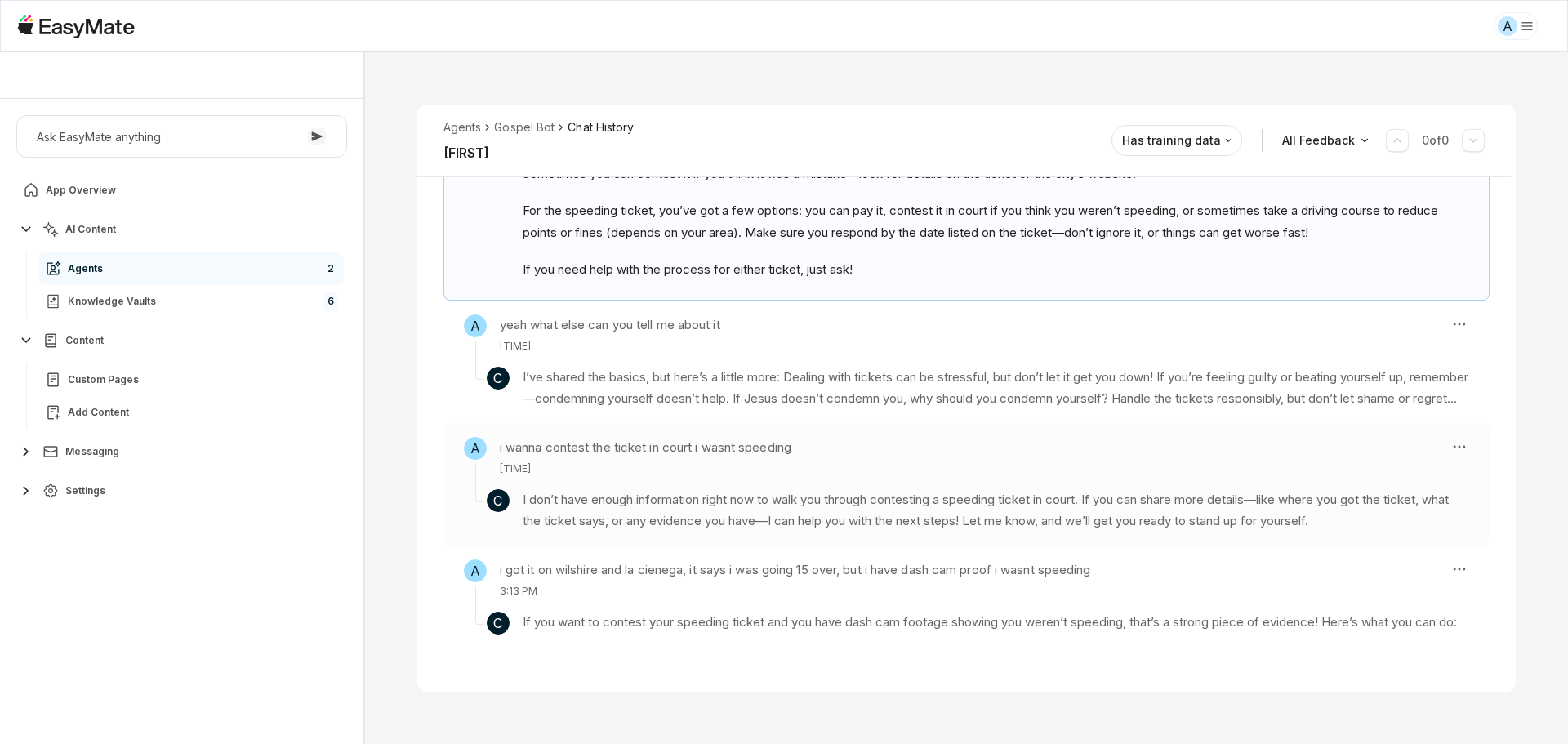 scroll, scrollTop: 471, scrollLeft: 0, axis: vertical 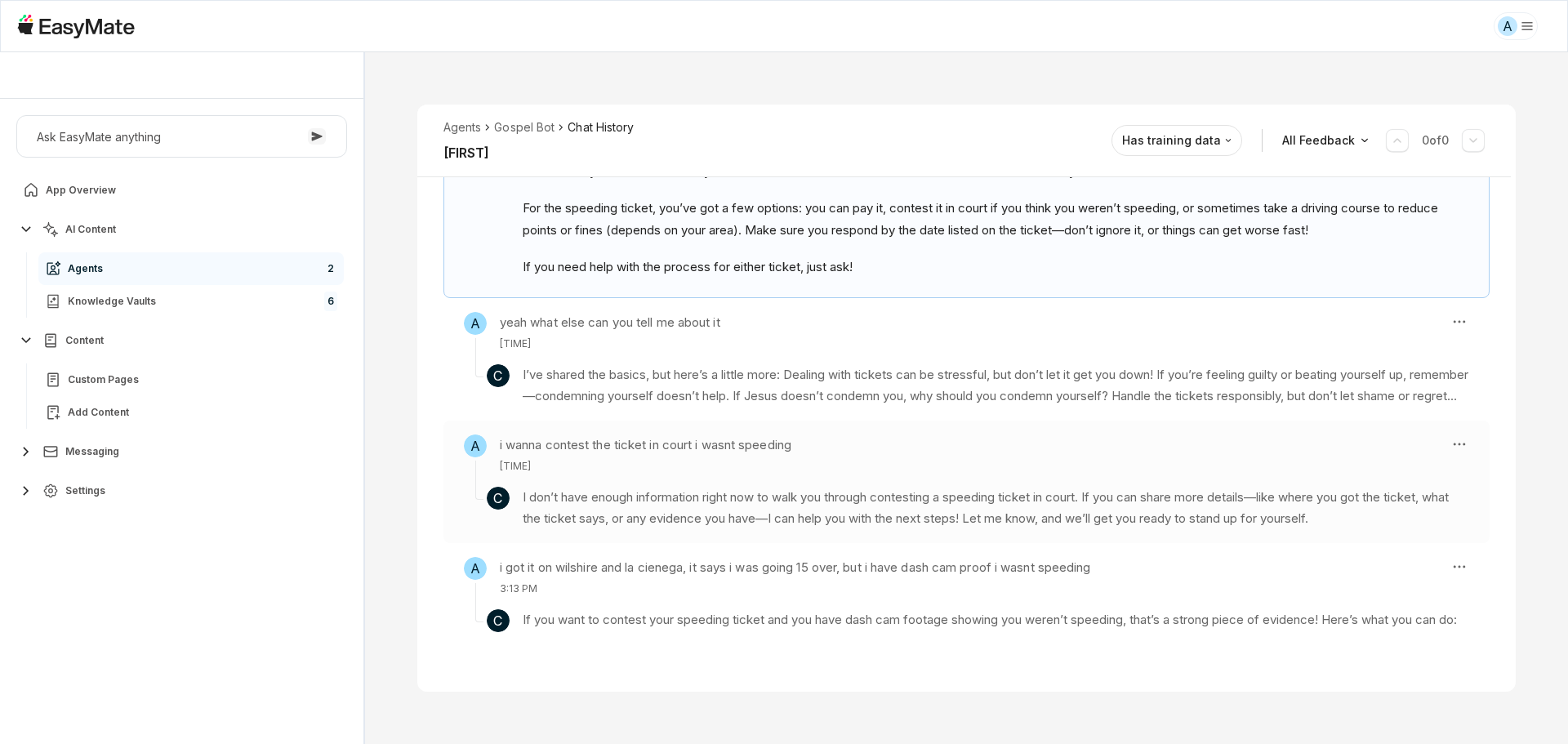 click on "i wanna contest the ticket in court i wasnt speeding" at bounding box center [645, 445] 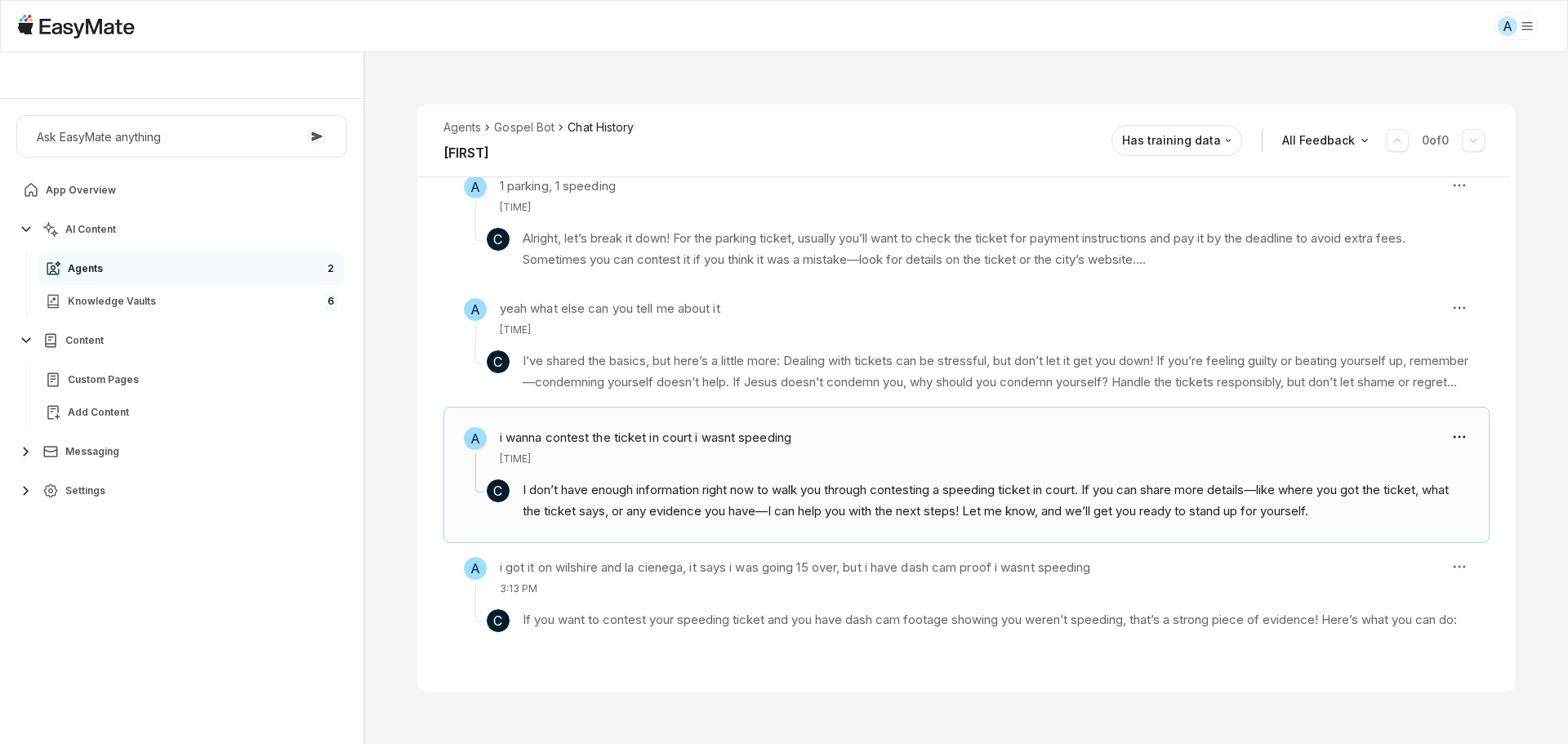 click on "I don’t have enough information right now to walk you through contesting a speeding ticket in court. If you can share more details—like where you got the ticket, what the ticket says, or any evidence you have—I can help you with the next steps! Let me know, and we’ll get you ready to stand up for yourself." at bounding box center [996, 501] 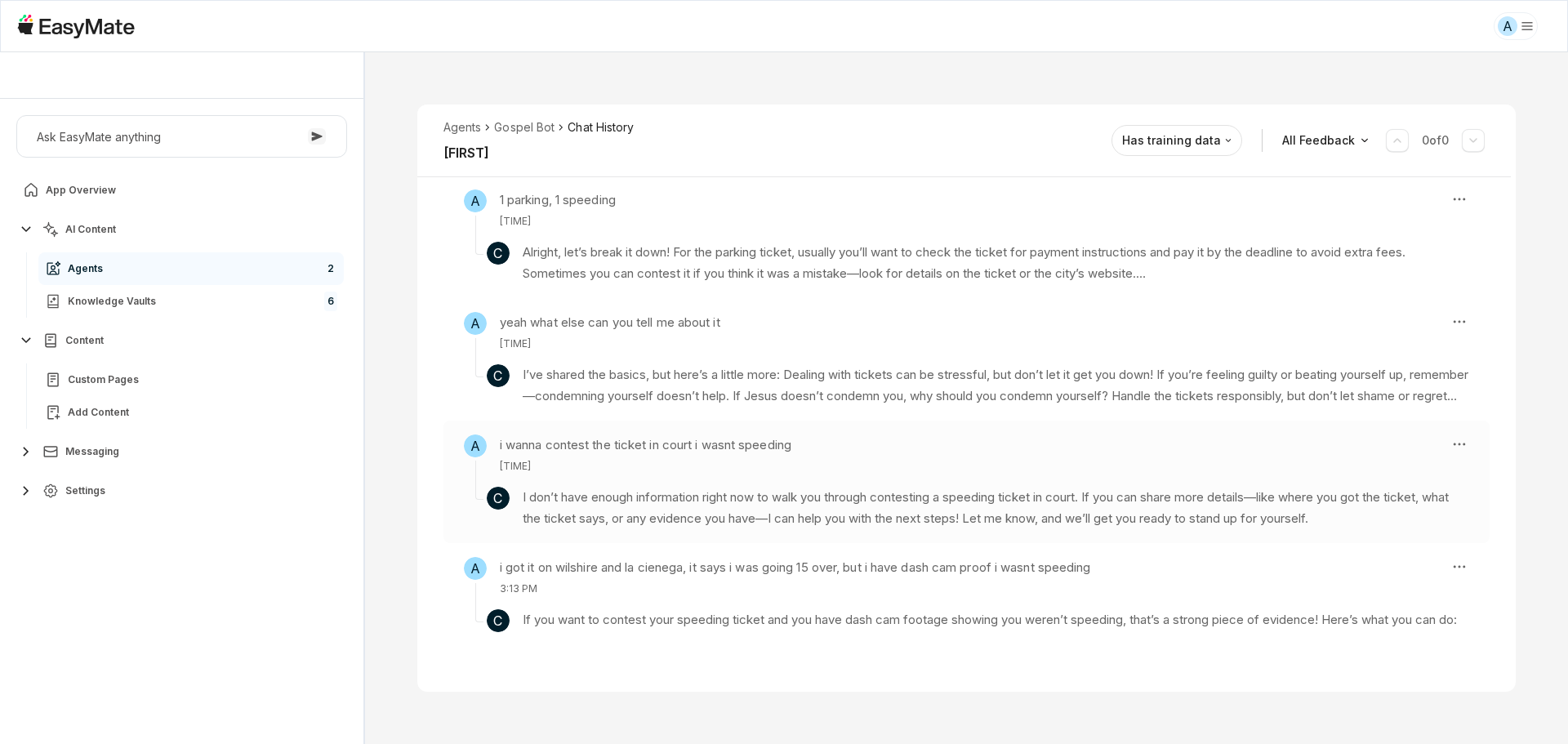 click on "I don’t have enough information right now to walk you through contesting a speeding ticket in court. If you can share more details—like where you got the ticket, what the ticket says, or any evidence you have—I can help you with the next steps! Let me know, and we’ll get you ready to stand up for yourself." at bounding box center [996, 508] 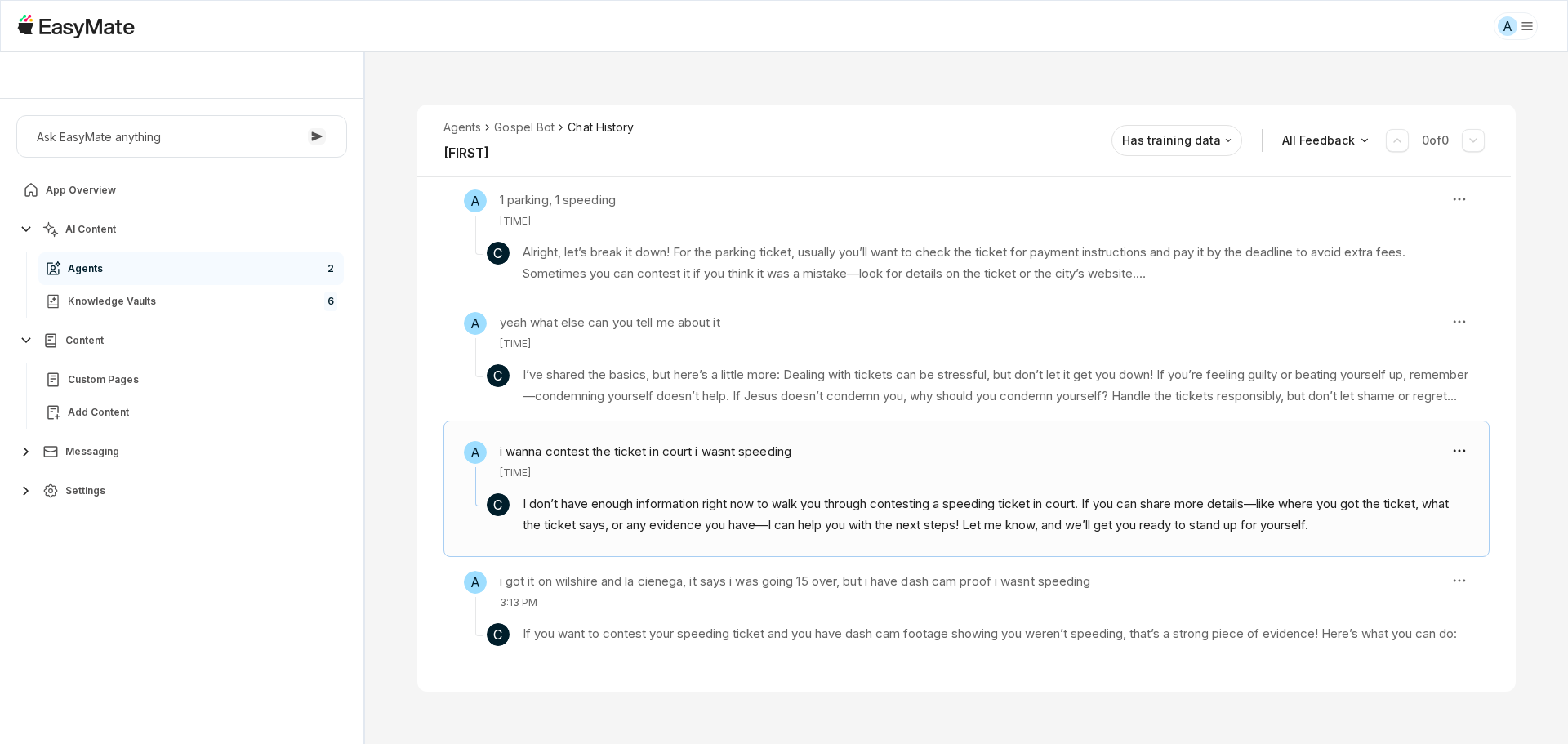 scroll, scrollTop: 376, scrollLeft: 0, axis: vertical 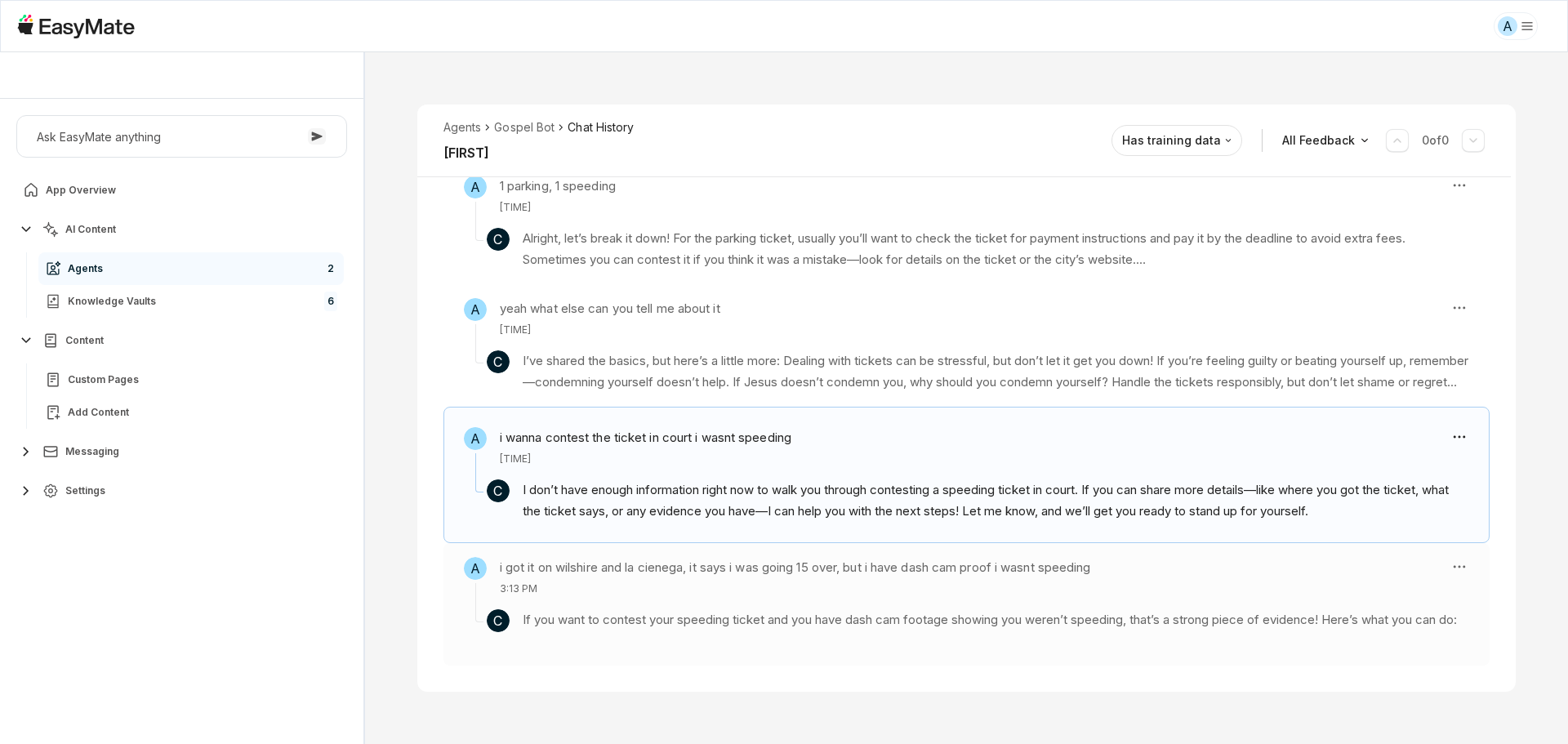 click on "i got it on wilshire and la cienega, it says i was going 15 over, but i have dash cam proof i wasnt speeding" at bounding box center [795, 568] 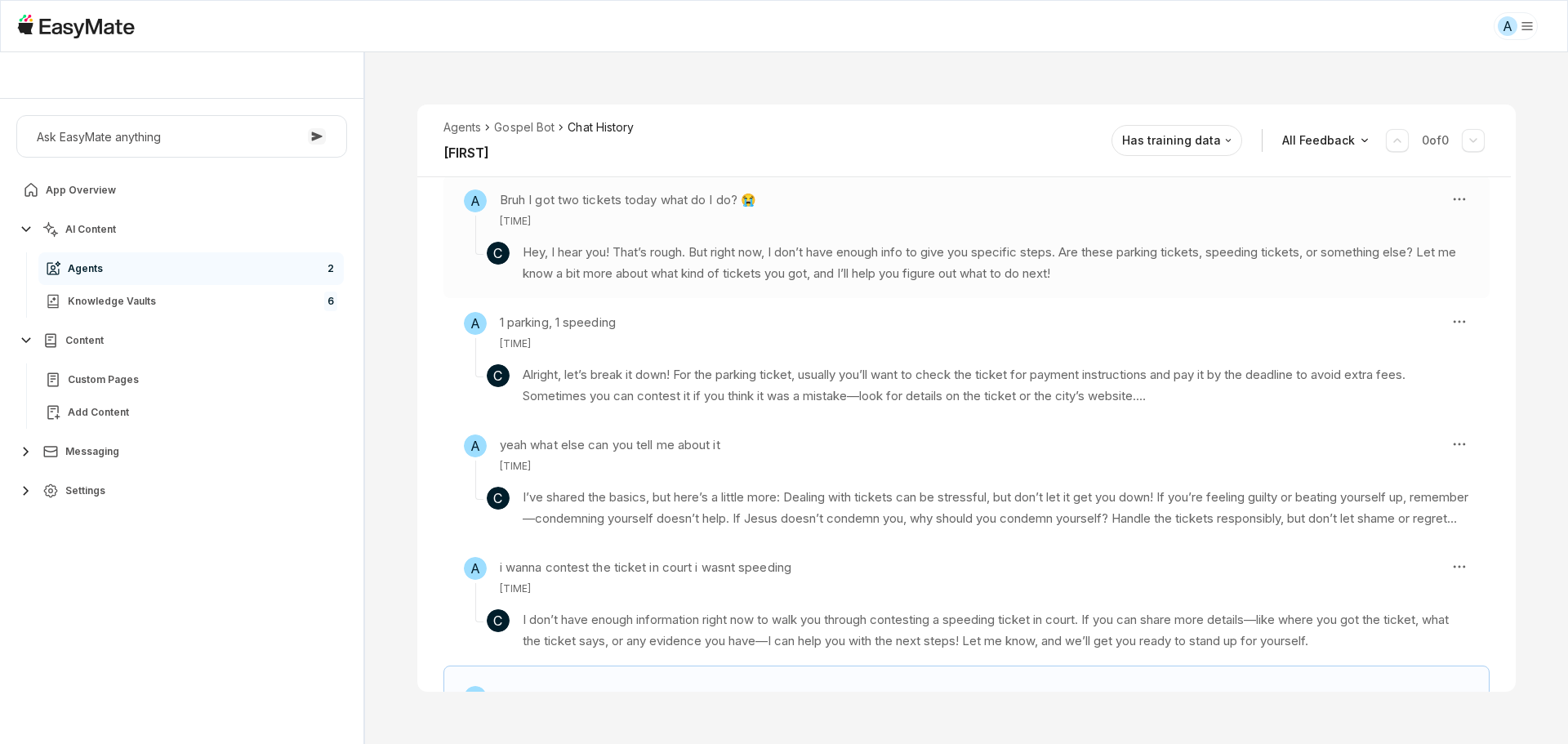 scroll, scrollTop: 245, scrollLeft: 0, axis: vertical 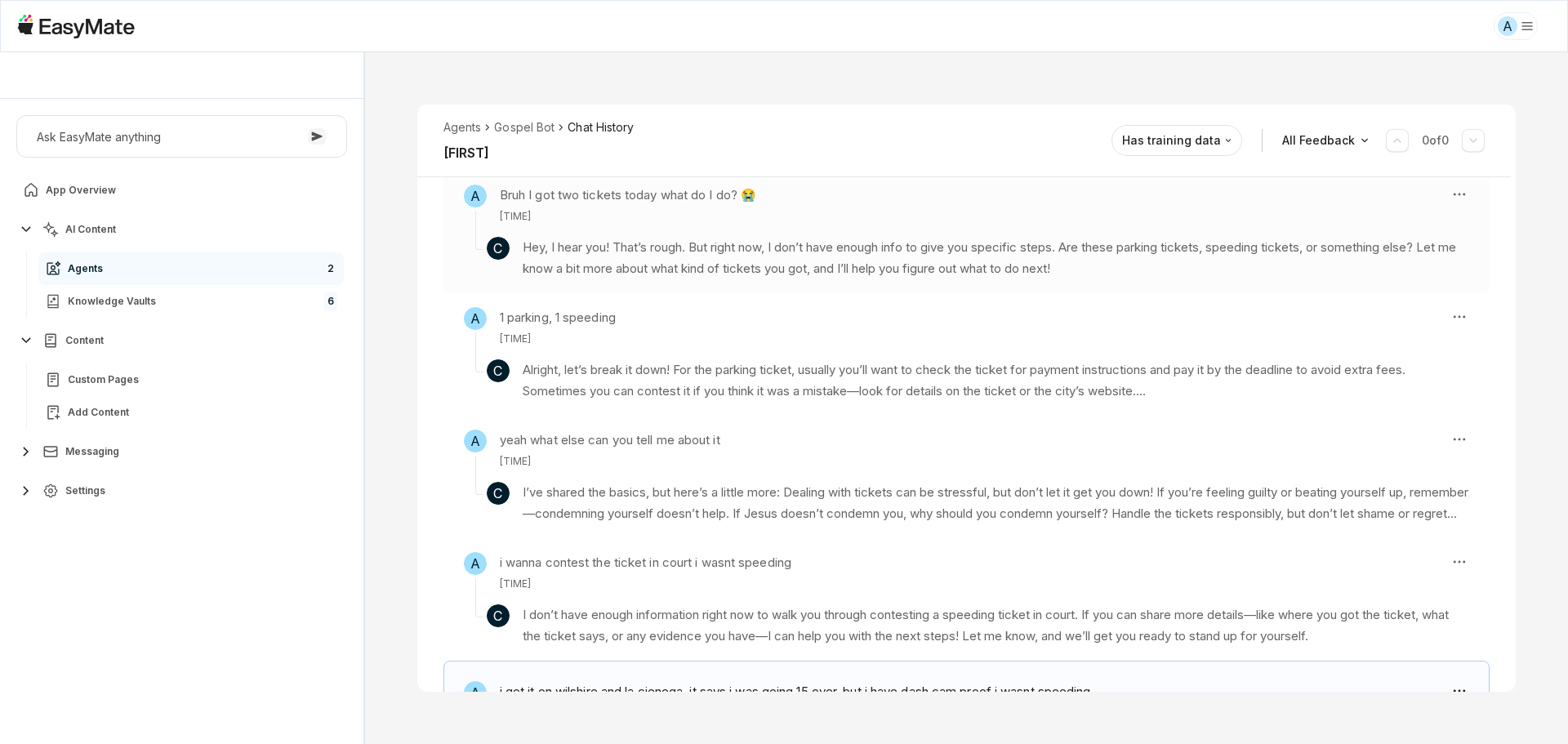 click on "Hey, I hear you! That’s rough. But right now, I don’t have enough info to give you specific steps. Are these parking tickets, speeding tickets, or something else? Let me know a bit more about what kind of tickets you got, and I’ll help you figure out what to do next!" at bounding box center [996, 258] 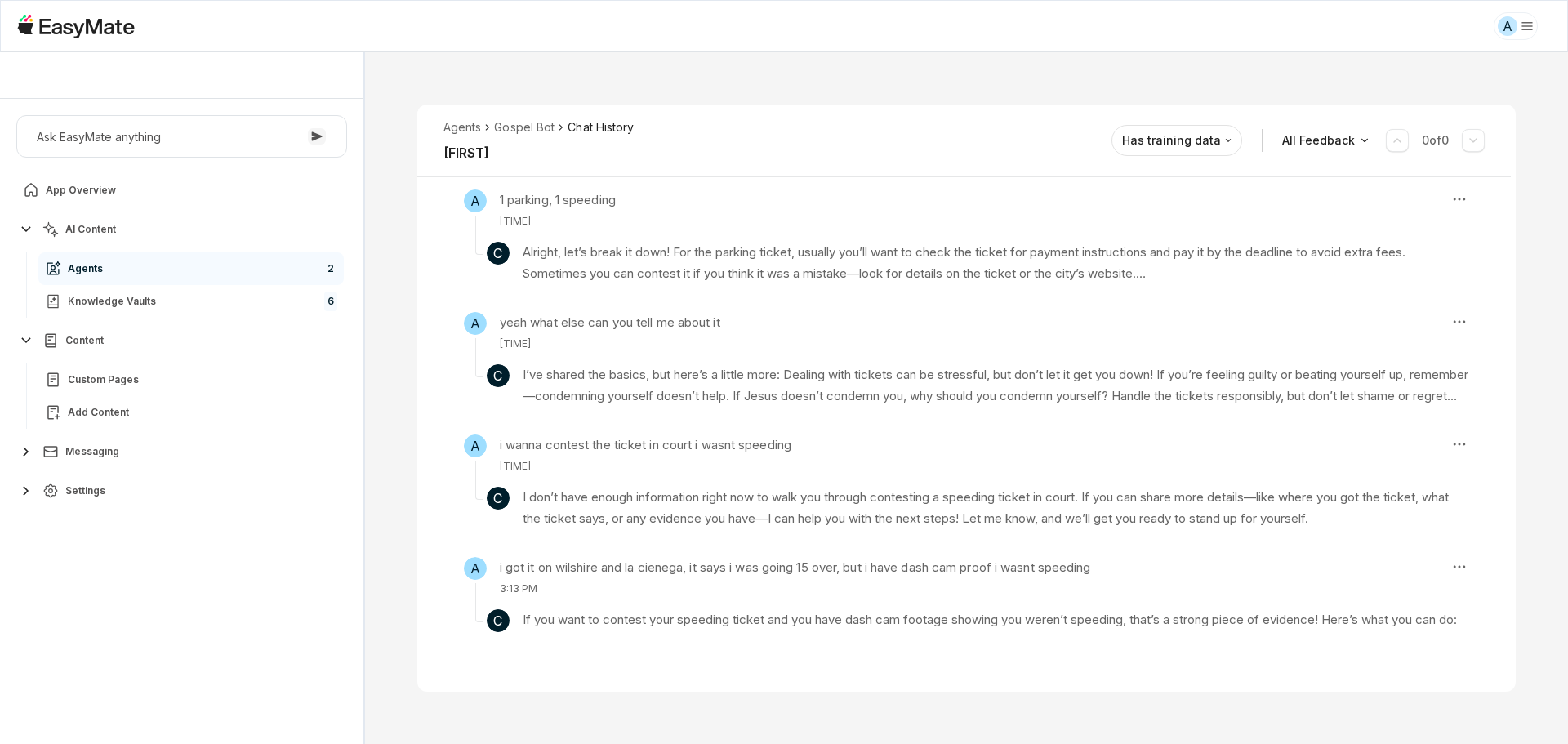 scroll, scrollTop: 213, scrollLeft: 0, axis: vertical 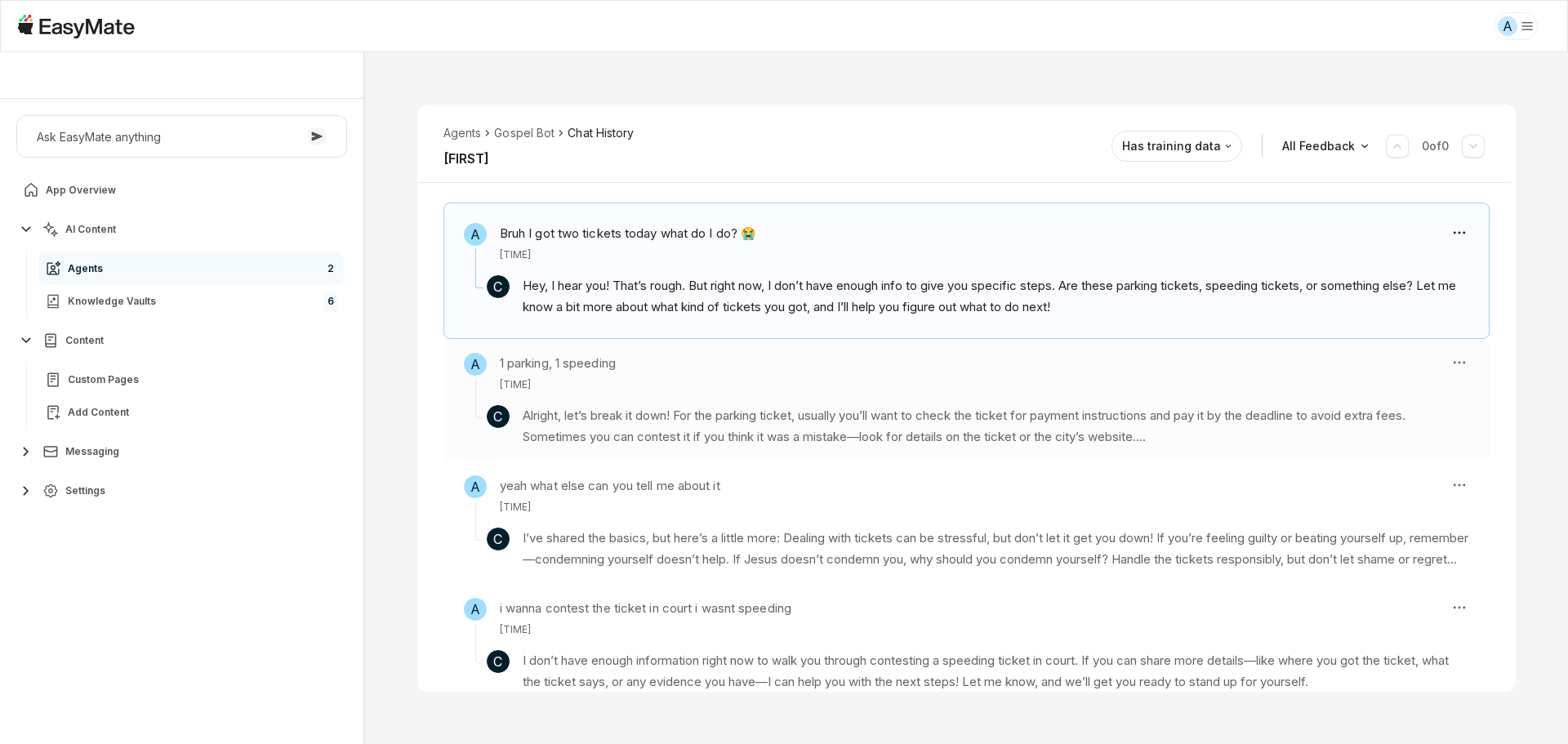 click on "Alright, let’s break it down! For the parking ticket, usually you’ll want to check the ticket for payment instructions and pay it by the deadline to avoid extra fees. Sometimes you can contest it if you think it was a mistake—look for details on the ticket or the city’s website." at bounding box center [996, 426] 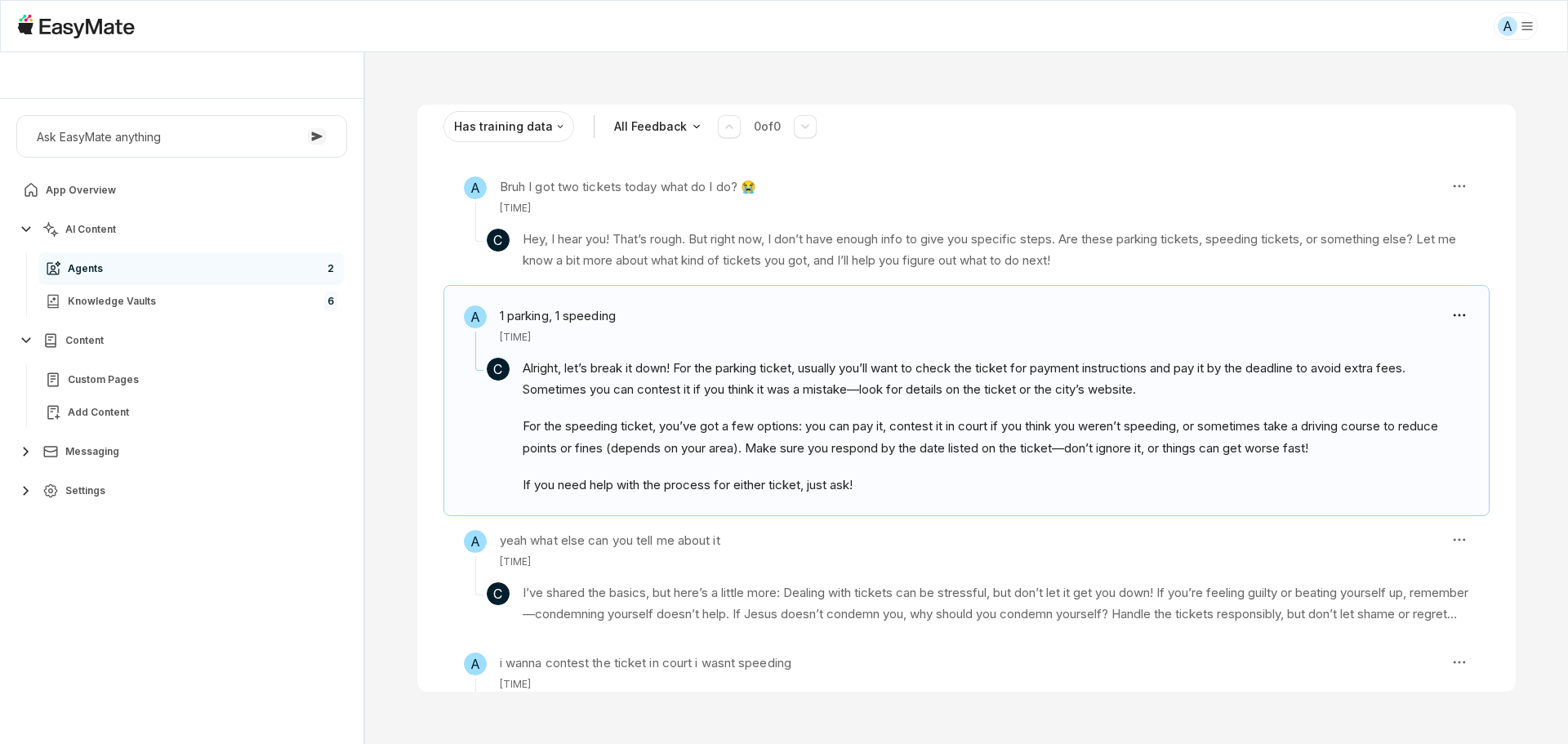 scroll, scrollTop: 0, scrollLeft: 0, axis: both 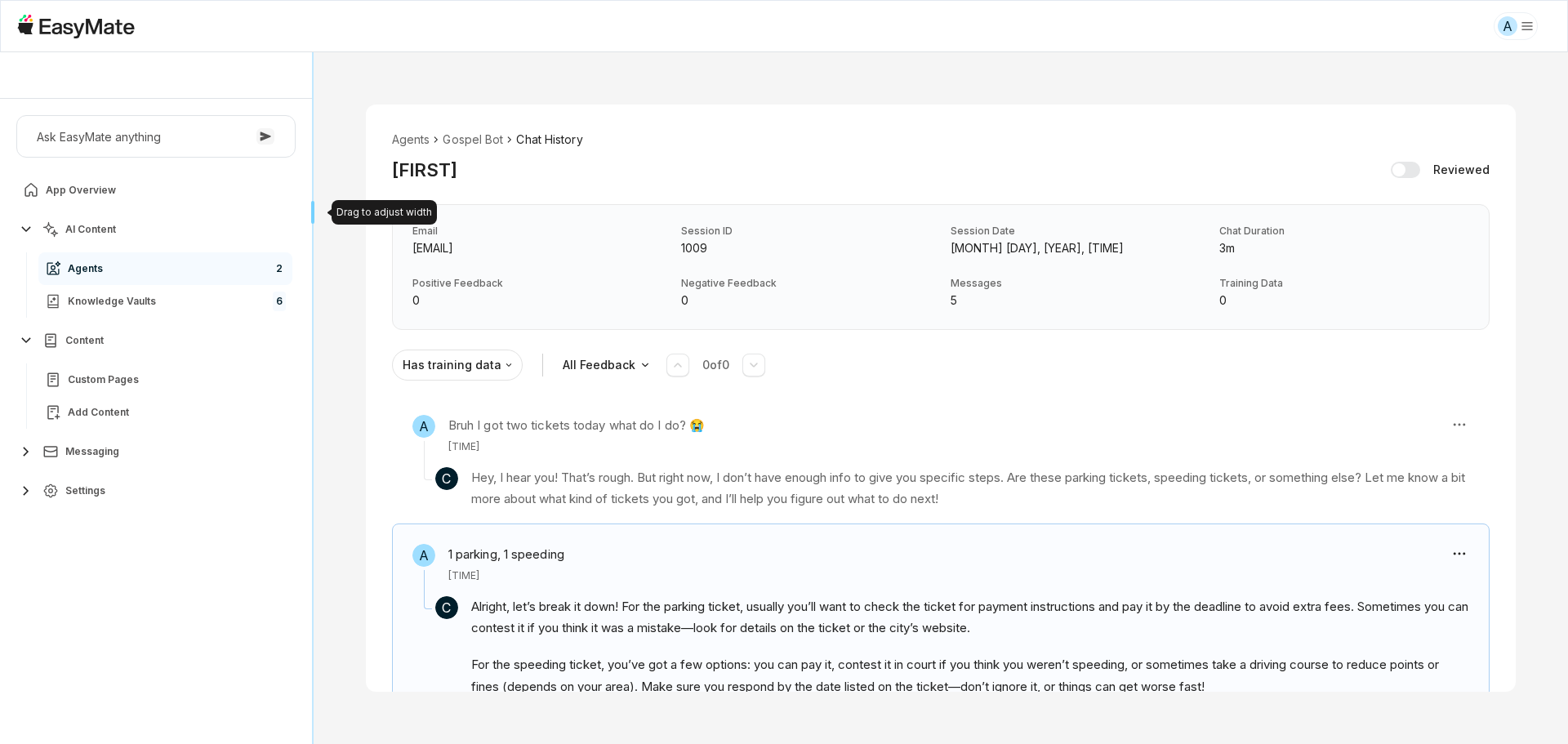 click on "Drag to adjust width Drag to adjust width" at bounding box center [313, 398] 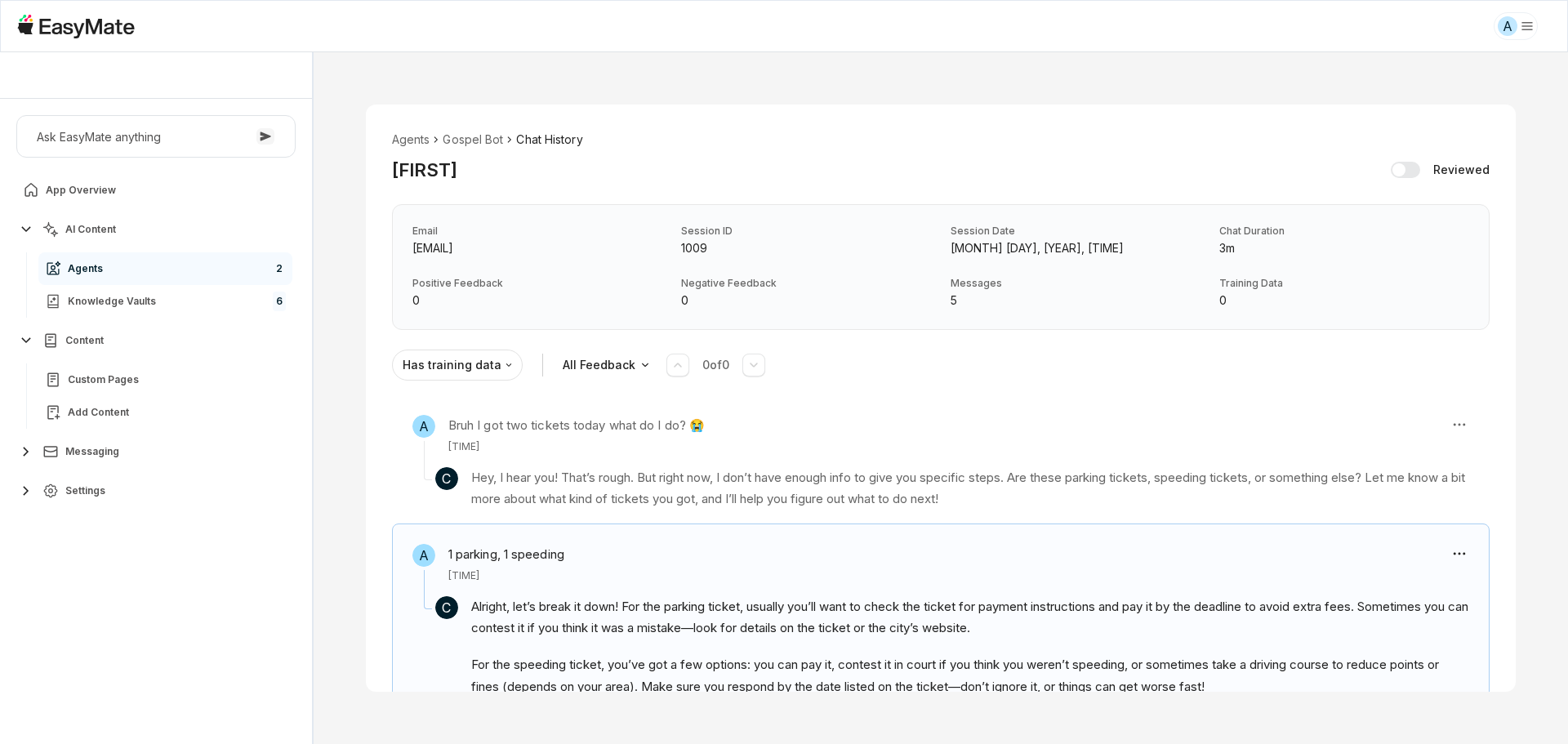 click on "Agents Gospel Bot Chat History Aaron Reviewed Email [EMAIL] Session ID 1009 Session Date [MONTH] [DAY], [YEAR], [TIME] Chat Duration  3m Positive Feedback 0 Negative Feedback 0 Messages 5 Training Data 0 Has training data All Feedback 0  of  0 A Bruh I got two tickets today what do I do? 😭 [TIME] C Hey, I hear you! That’s rough. But right now, I don’t have enough info to give you specific steps. Are these parking tickets, speeding tickets, or something else? Let me know a bit more about what kind of tickets you got, and I’ll help you figure out what to do next! A 1 parking, 1 speeding [TIME] C Alright, let’s break it down! For the parking ticket, usually you’ll want to check the ticket for payment instructions and pay it by the deadline to avoid extra fees. Sometimes you can contest it if you think it was a mistake—look for details on the ticket or the [CITY]’s website.
If you need help with the process for either ticket, just ask! A yeah what else can you tell me about it C A C" at bounding box center [941, 398] 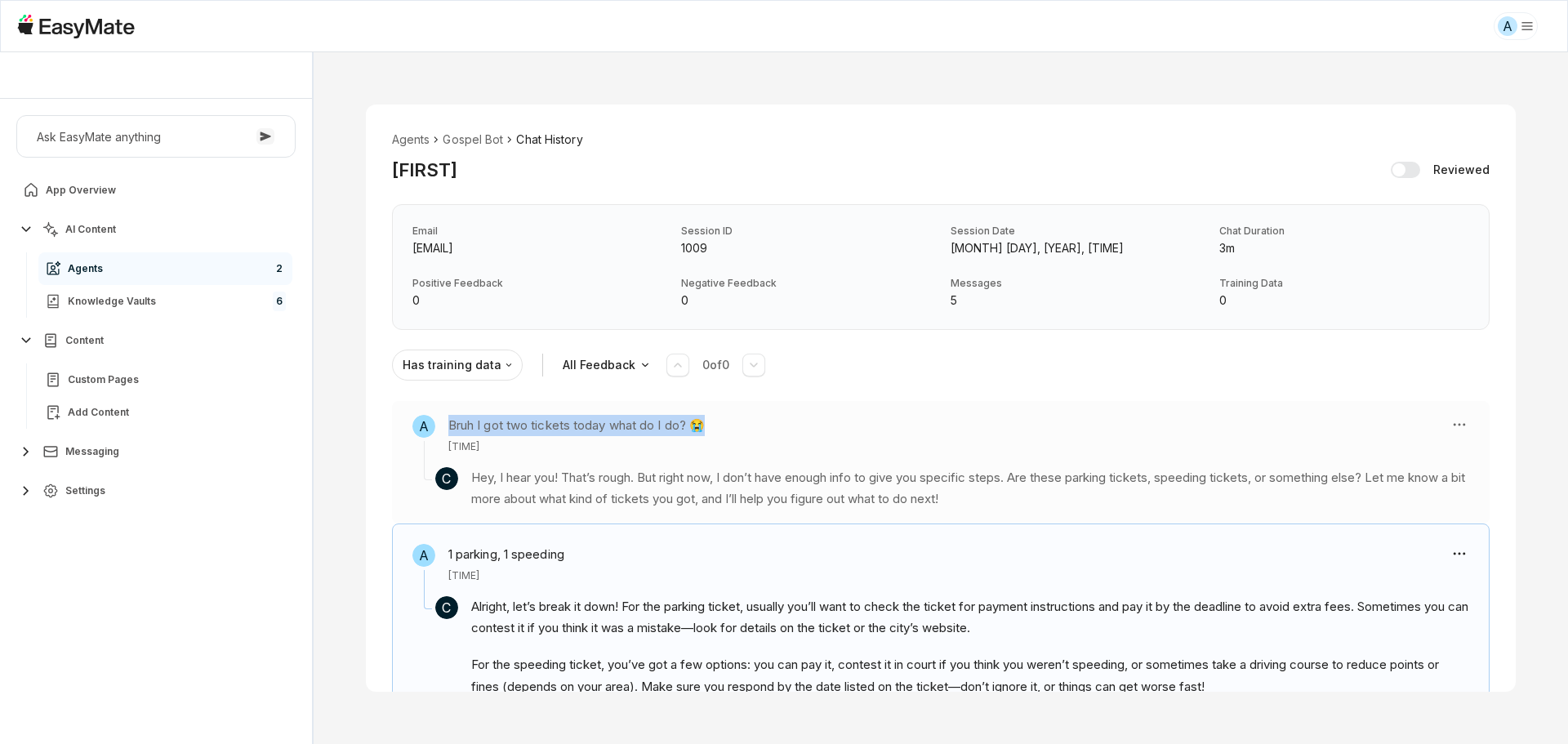 drag, startPoint x: 740, startPoint y: 423, endPoint x: 443, endPoint y: 425, distance: 297.00673 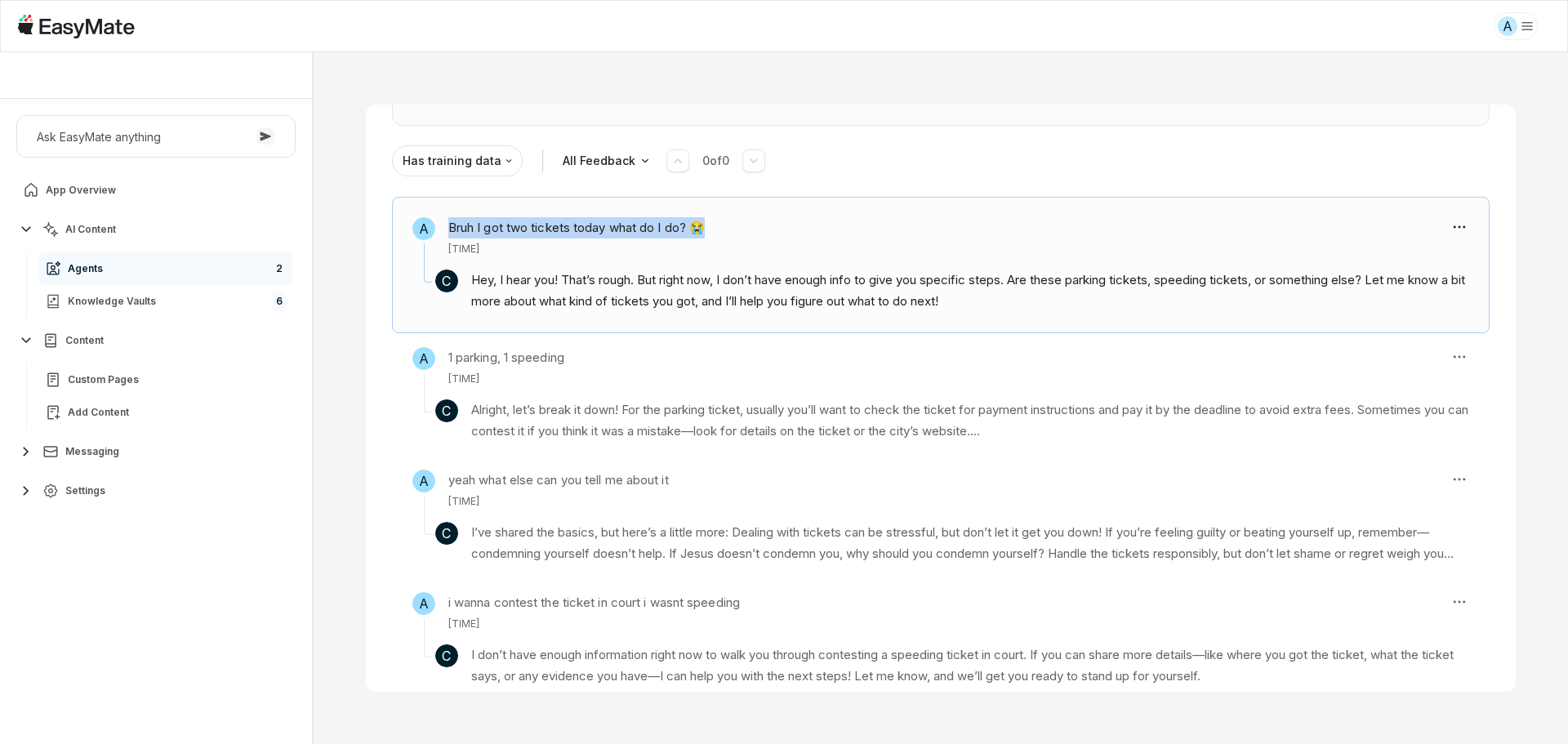 scroll, scrollTop: 225, scrollLeft: 0, axis: vertical 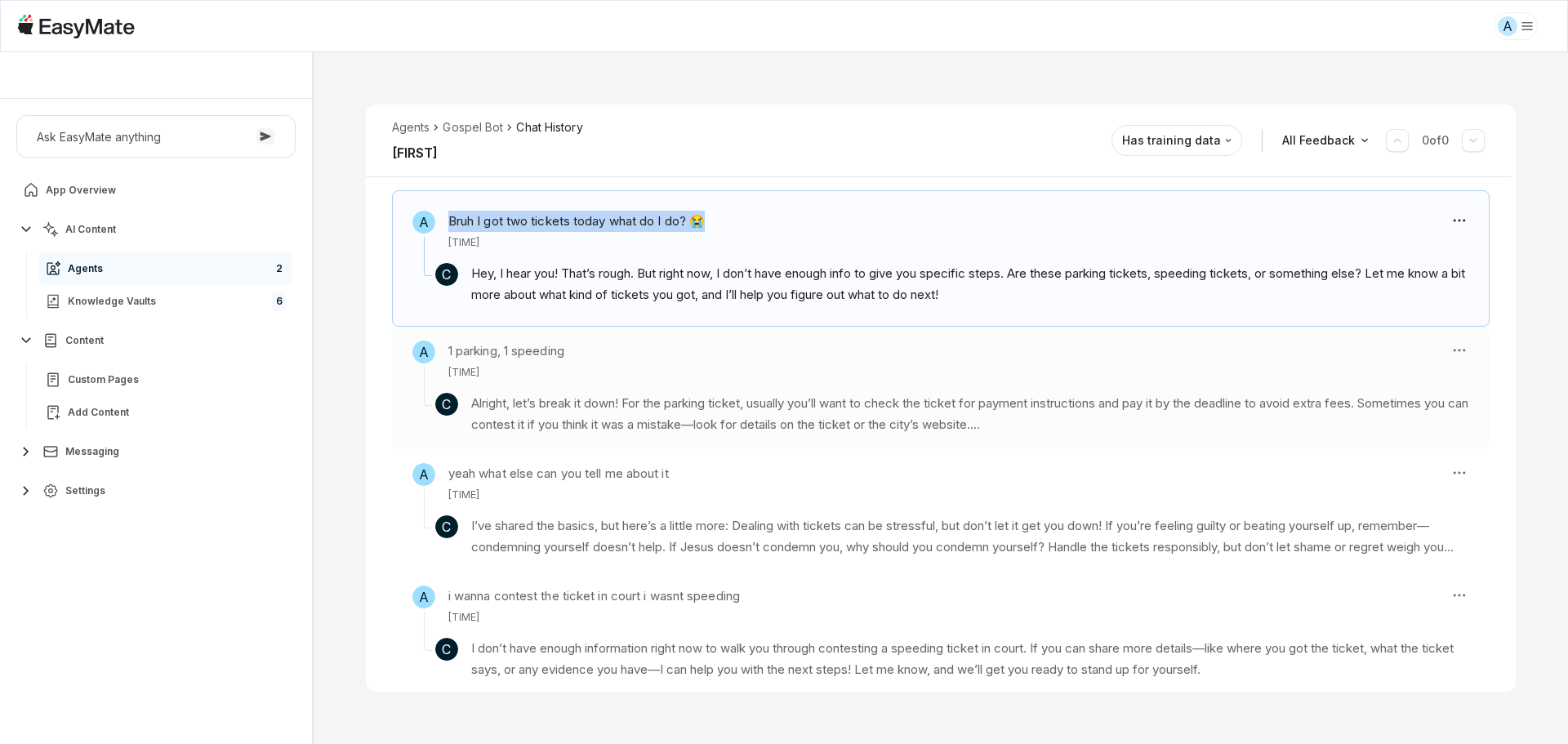 copy on "Bruh I got two tickets today what do I do? 😭" 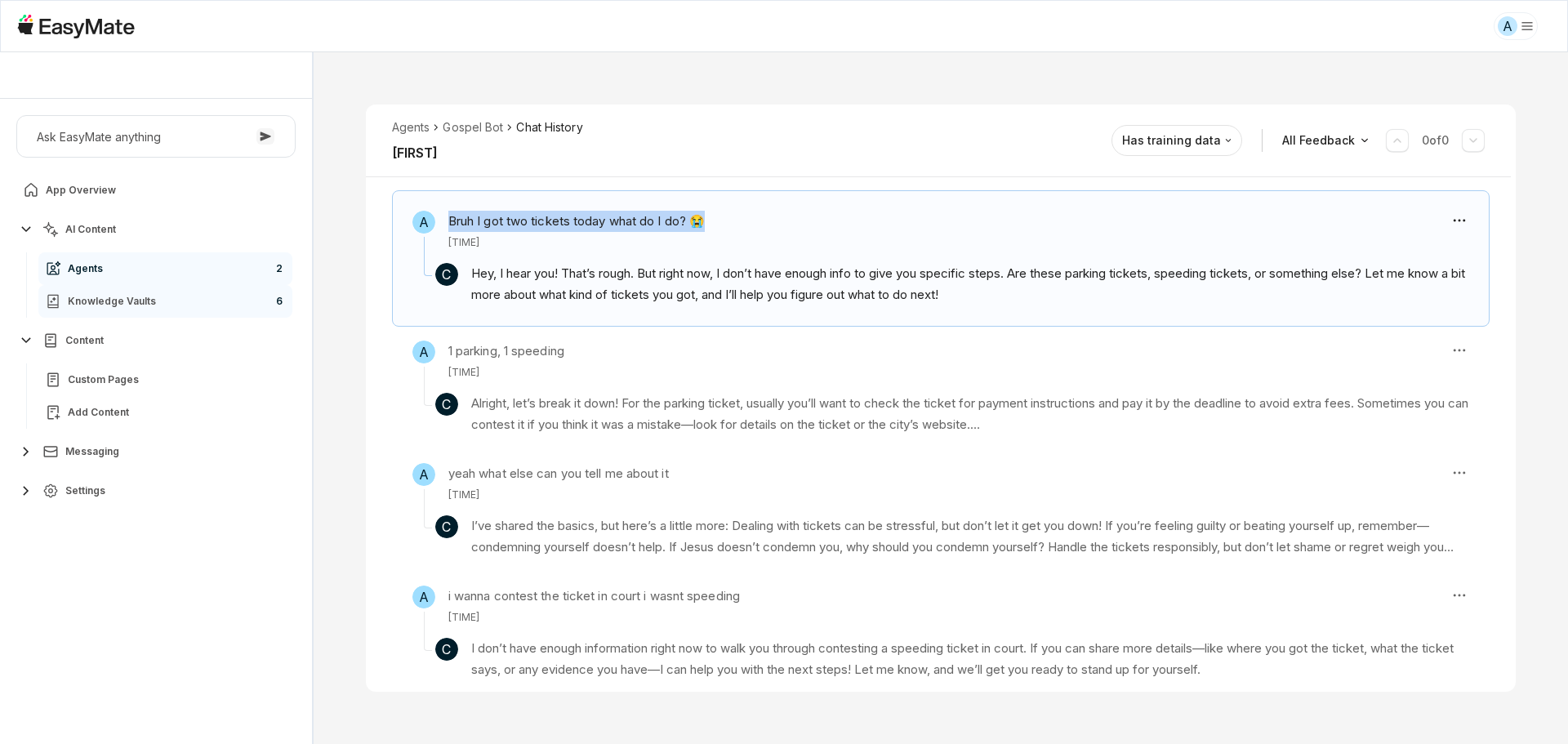 click on "Knowledge Vaults" at bounding box center (112, 301) 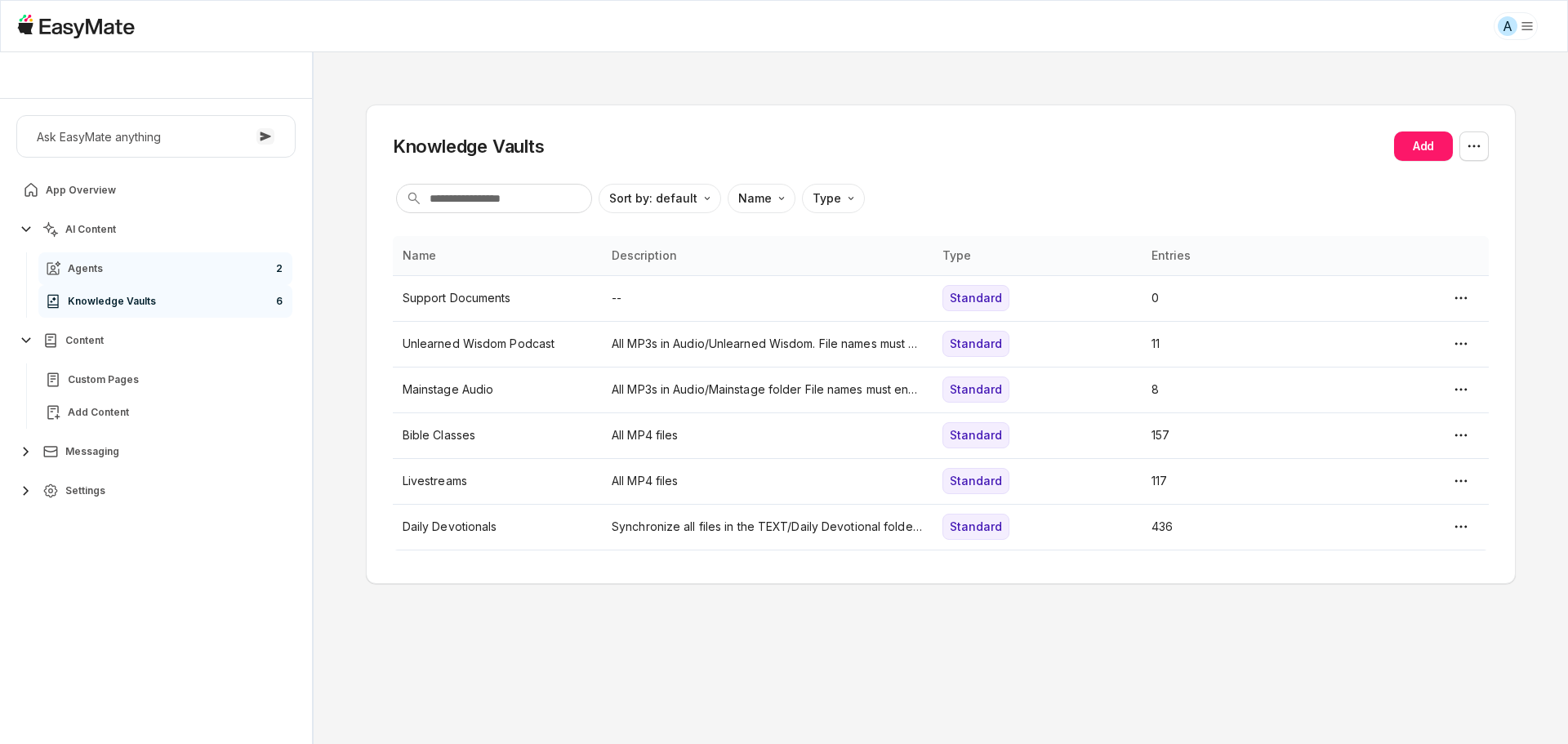 click on "Agents 2" at bounding box center [165, 269] 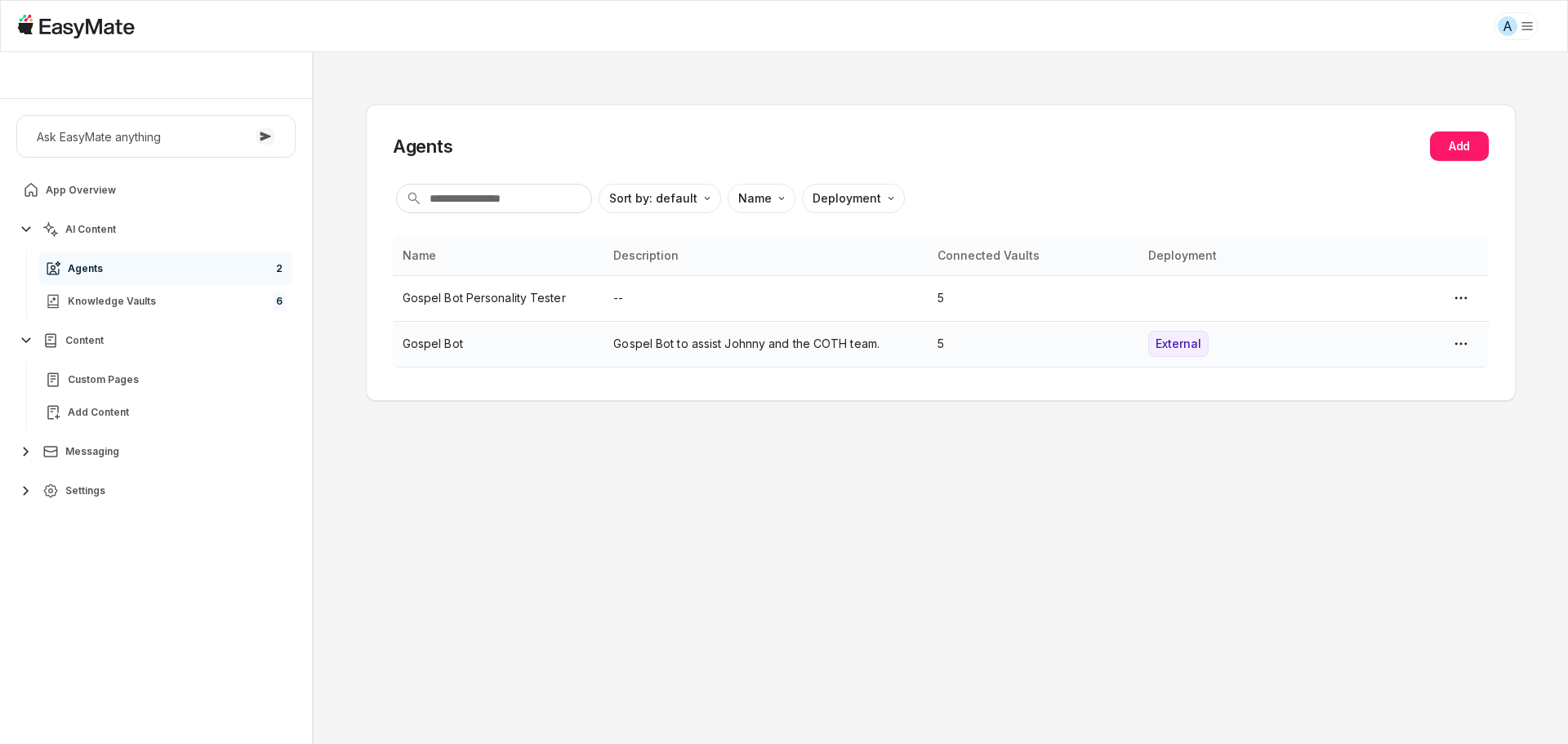 click on "Gospel Bot" at bounding box center [498, 344] 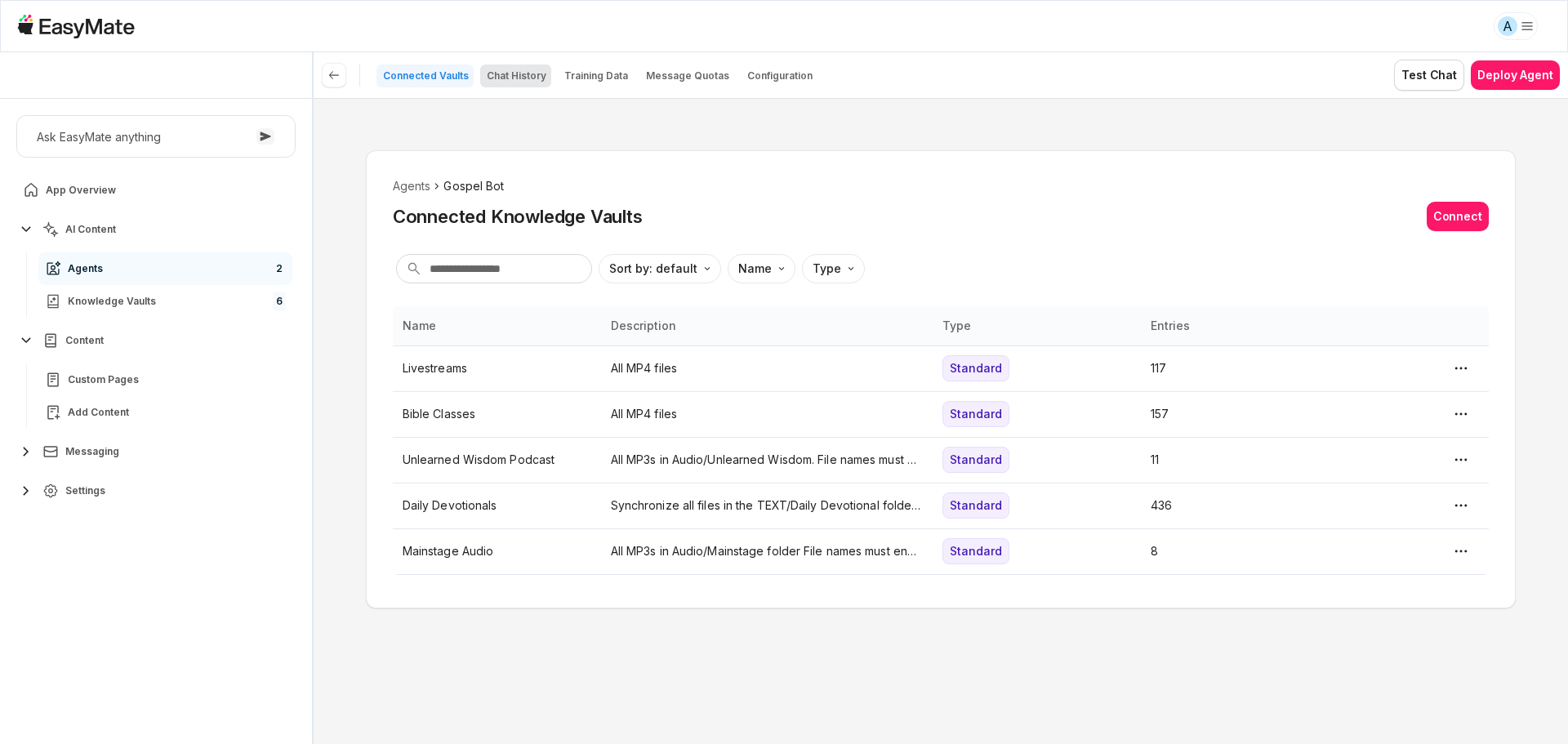 click on "Chat History" at bounding box center (516, 76) 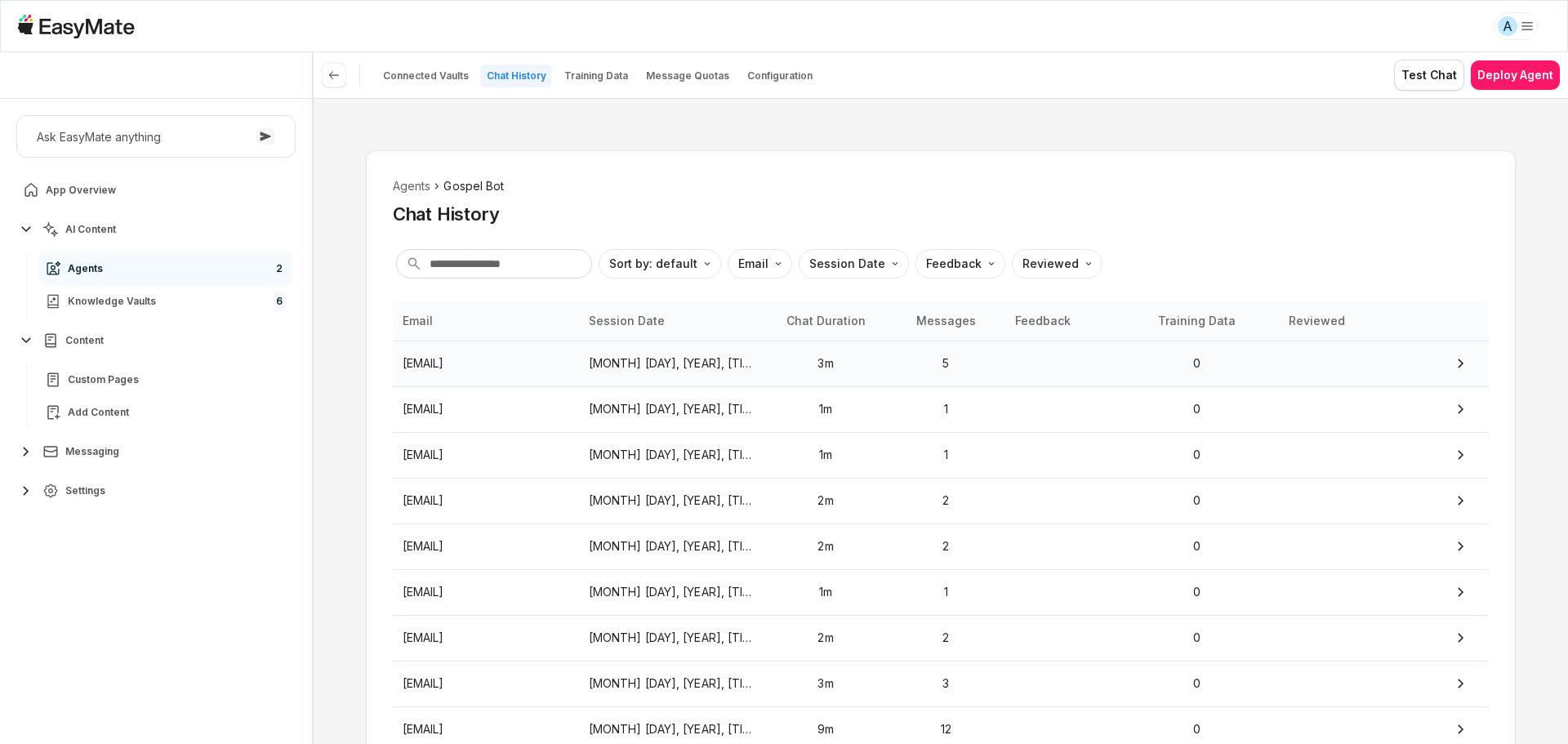 click on "[EMAIL]" at bounding box center [486, 363] 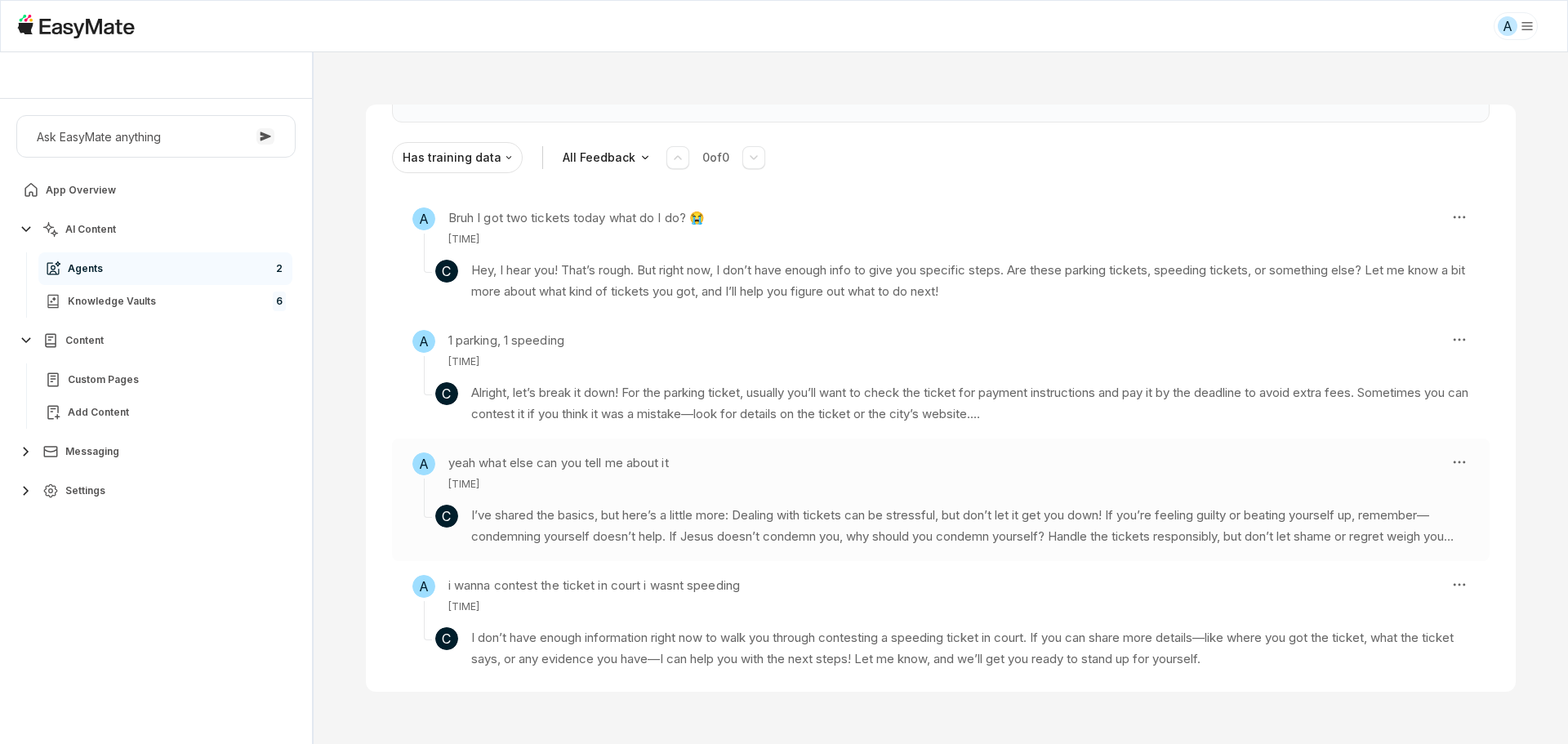 scroll, scrollTop: 245, scrollLeft: 0, axis: vertical 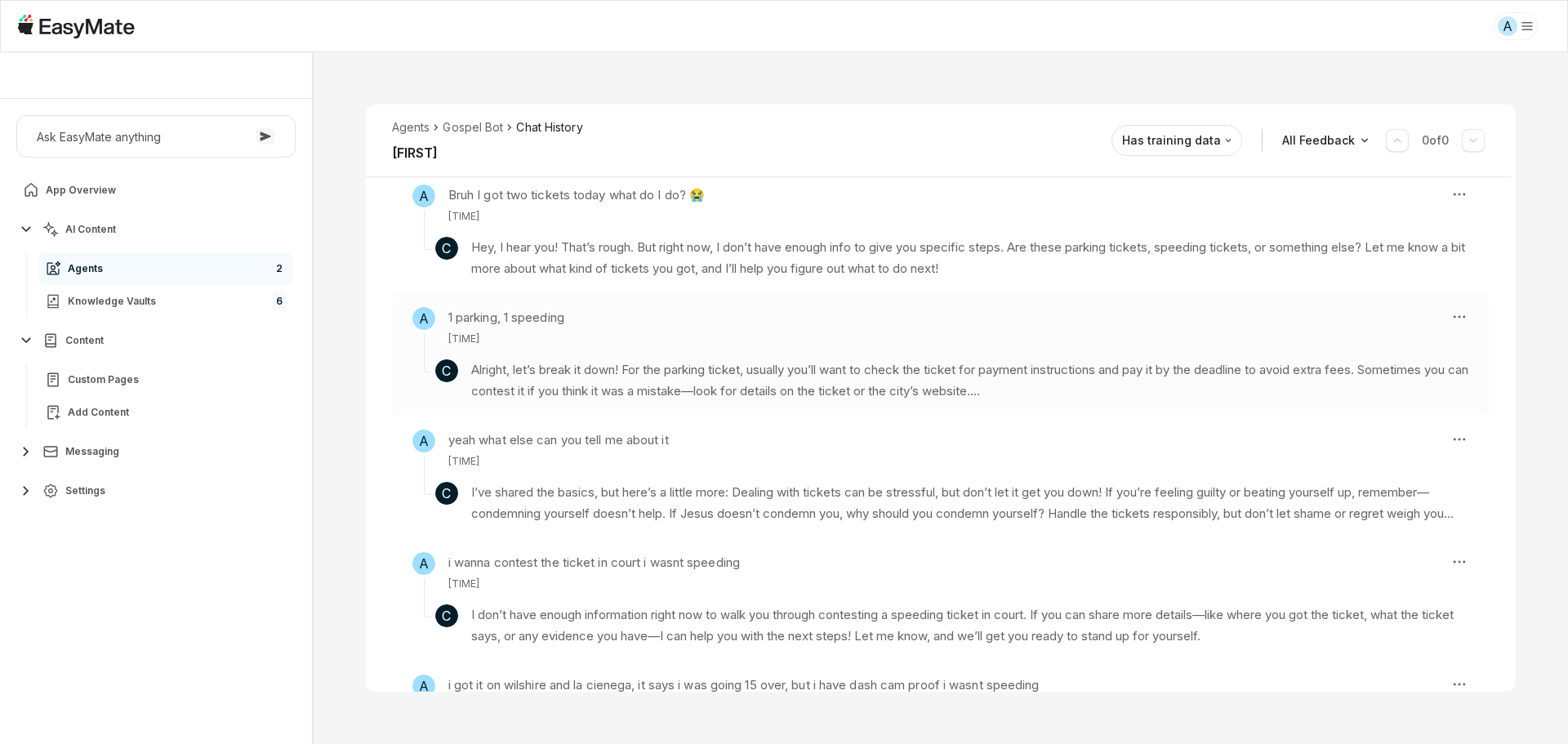 click on "Alright, let’s break it down! For the parking ticket, usually you’ll want to check the ticket for payment instructions and pay it by the deadline to avoid extra fees. Sometimes you can contest it if you think it was a mistake—look for details on the ticket or the city’s website." at bounding box center [970, 381] 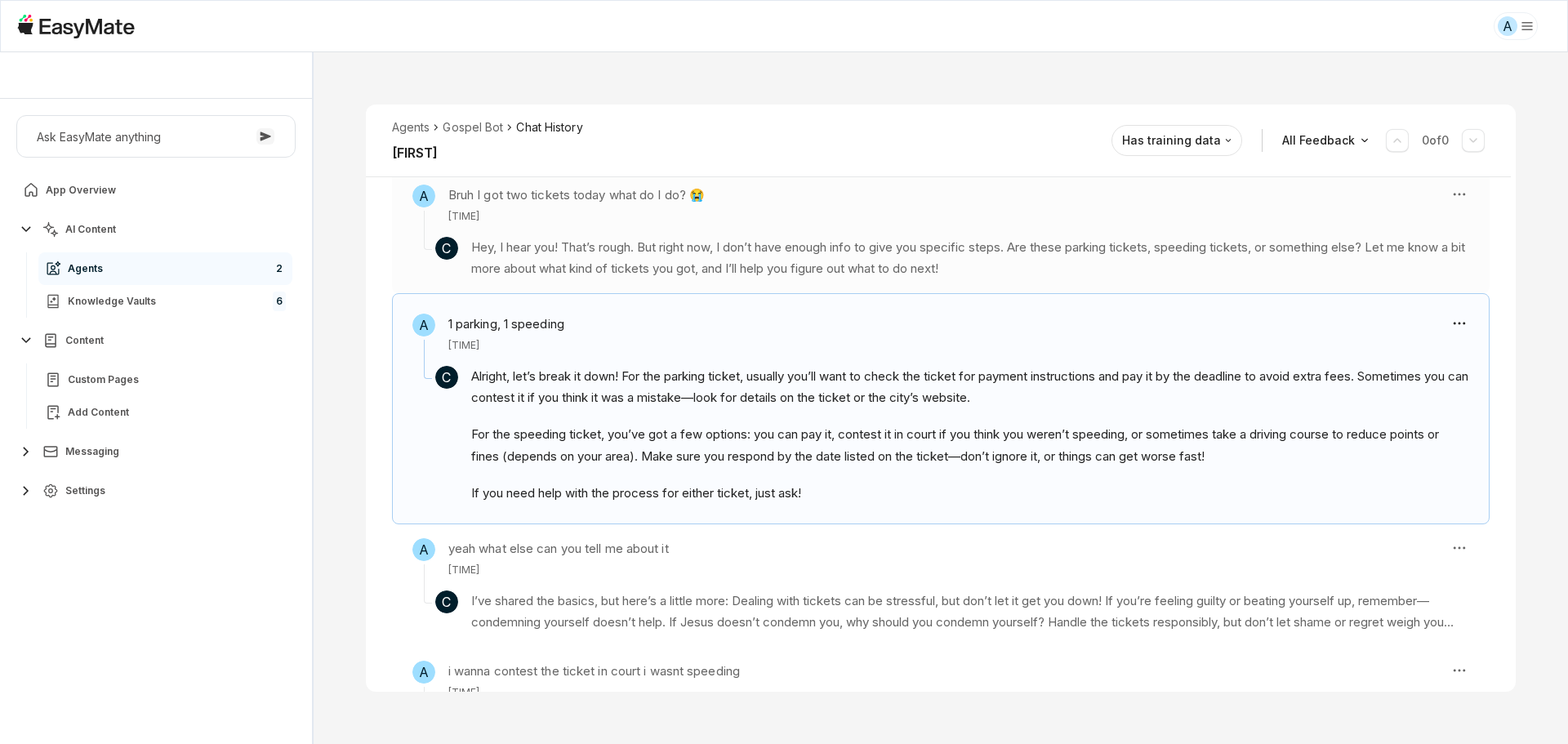 scroll, scrollTop: 222, scrollLeft: 0, axis: vertical 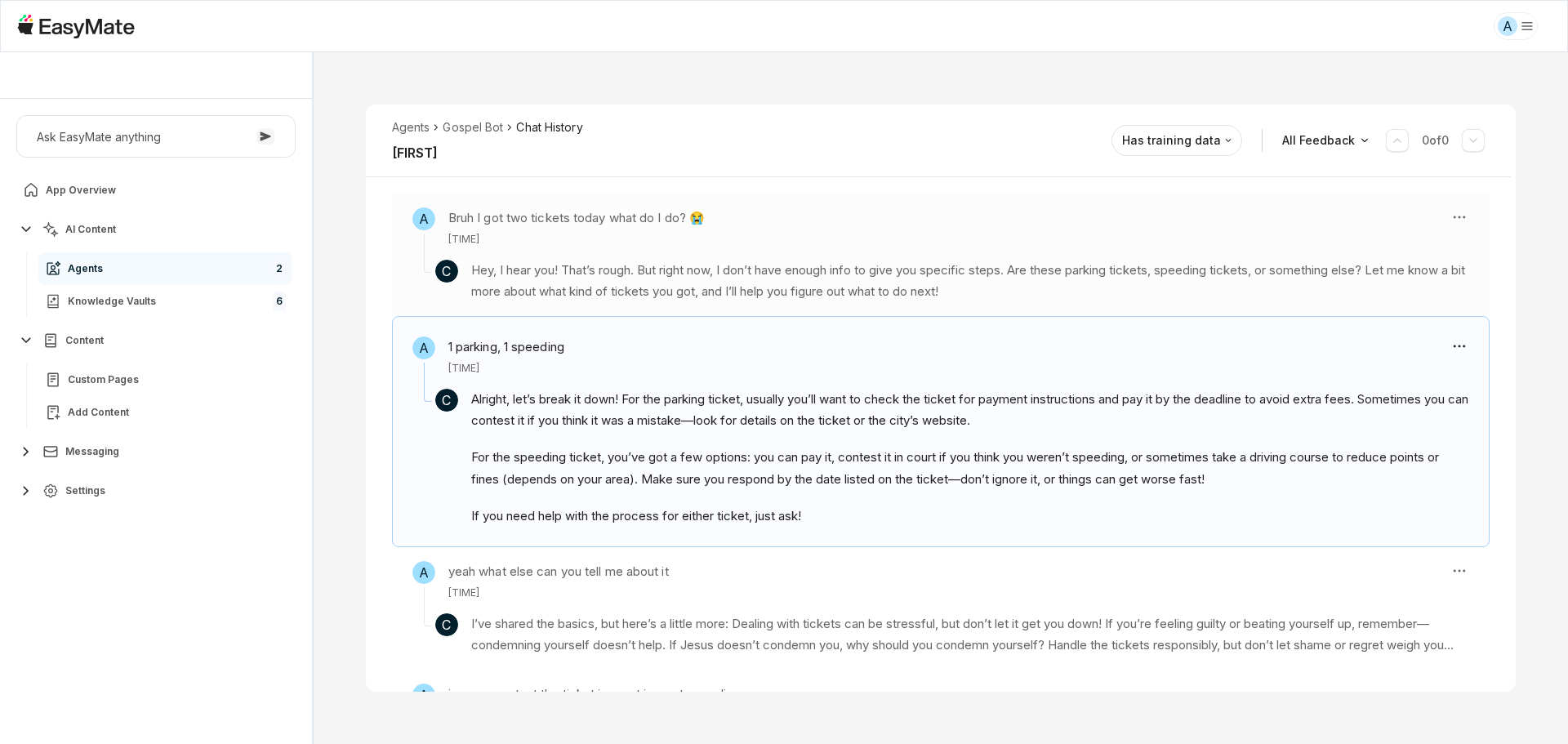 click on "C Hey, I hear you! That’s rough. But right now, I don’t have enough info to give you specific steps. Are these parking tickets, speeding tickets, or something else? Let me know a bit more about what kind of tickets you got, and I’ll help you figure out what to do next!" at bounding box center (941, 274) 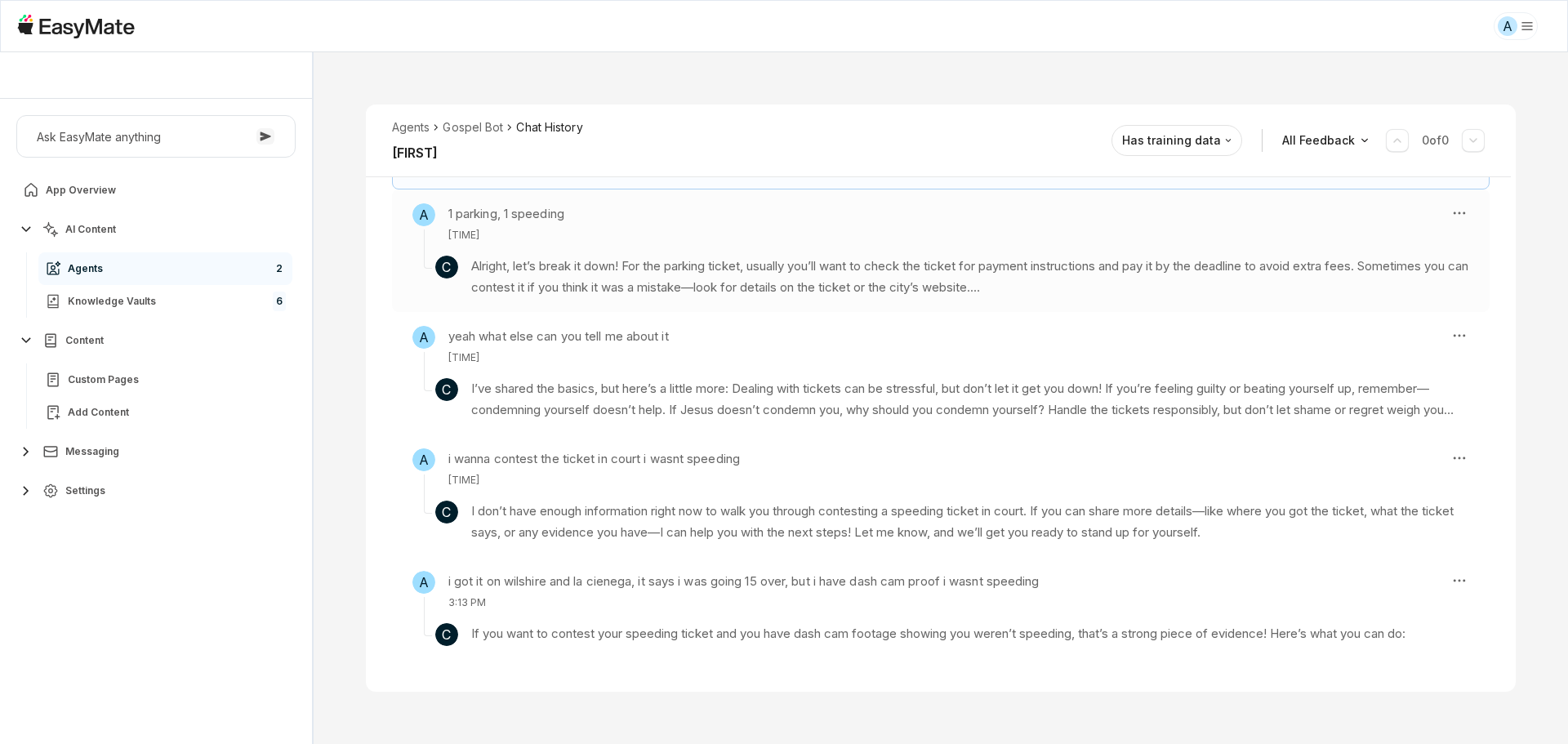 click on "A 1 parking, 1 speeding [TIME] C Alright, let’s break it down! For the parking ticket, usually you’ll want to check the ticket for payment instructions and pay it by the deadline to avoid extra fees. Sometimes you can contest it if you think it was a mistake—look for details on the ticket or the [CITY]’s website.
If you need help with the process for either ticket, just ask!" at bounding box center [941, 251] 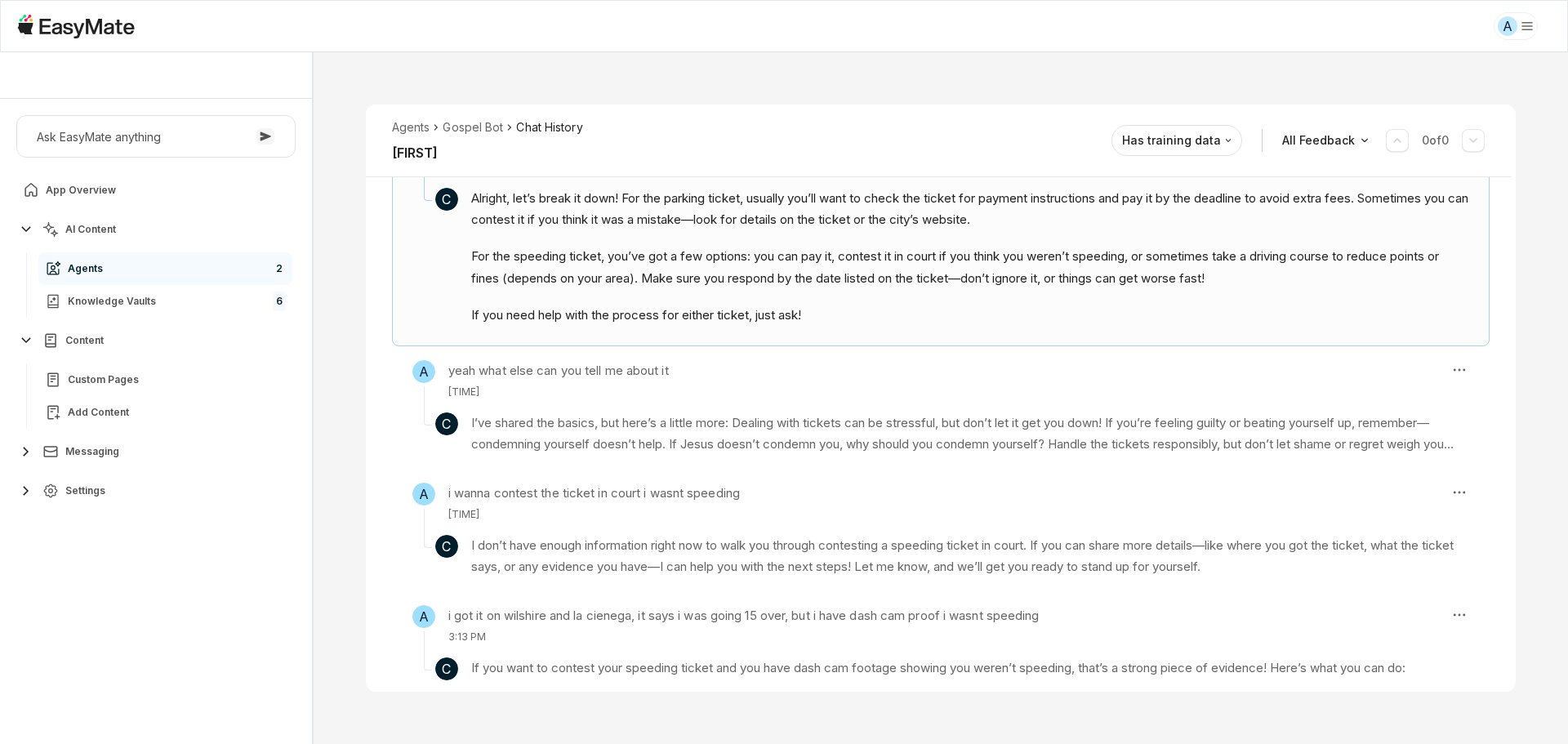 scroll, scrollTop: 430, scrollLeft: 0, axis: vertical 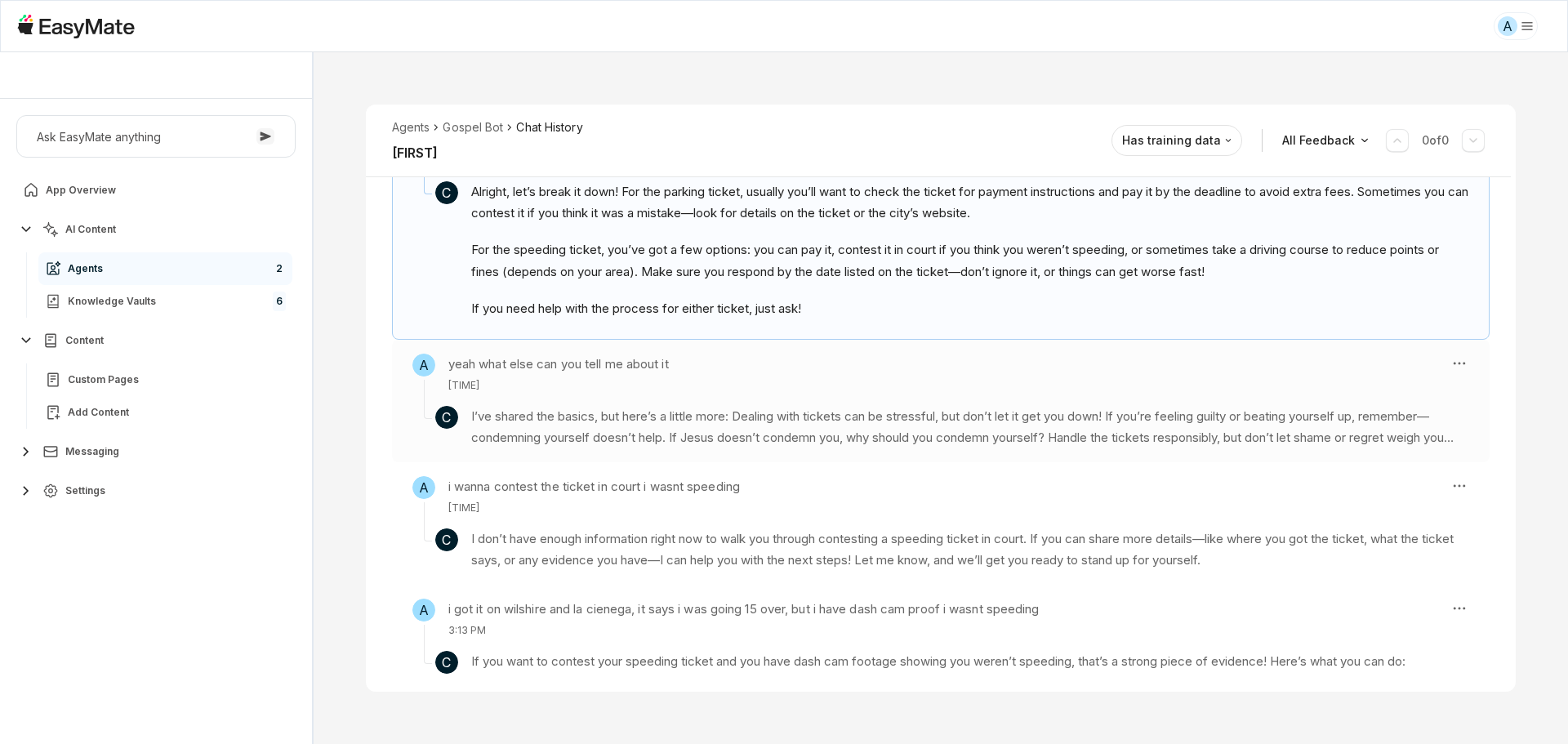 click on "I’ve shared the basics, but here’s a little more: Dealing with tickets can be stressful, but don’t let it get you down! If you’re feeling guilty or beating yourself up, remember—condemning yourself doesn’t help. If Jesus doesn’t condemn you, why should you condemn yourself? Handle the tickets responsibly, but don’t let shame or regret weigh you down. Take care of business, learn from it, and move forward with a clear heart. You got this! Amen? Hallelujah!" at bounding box center [970, 427] 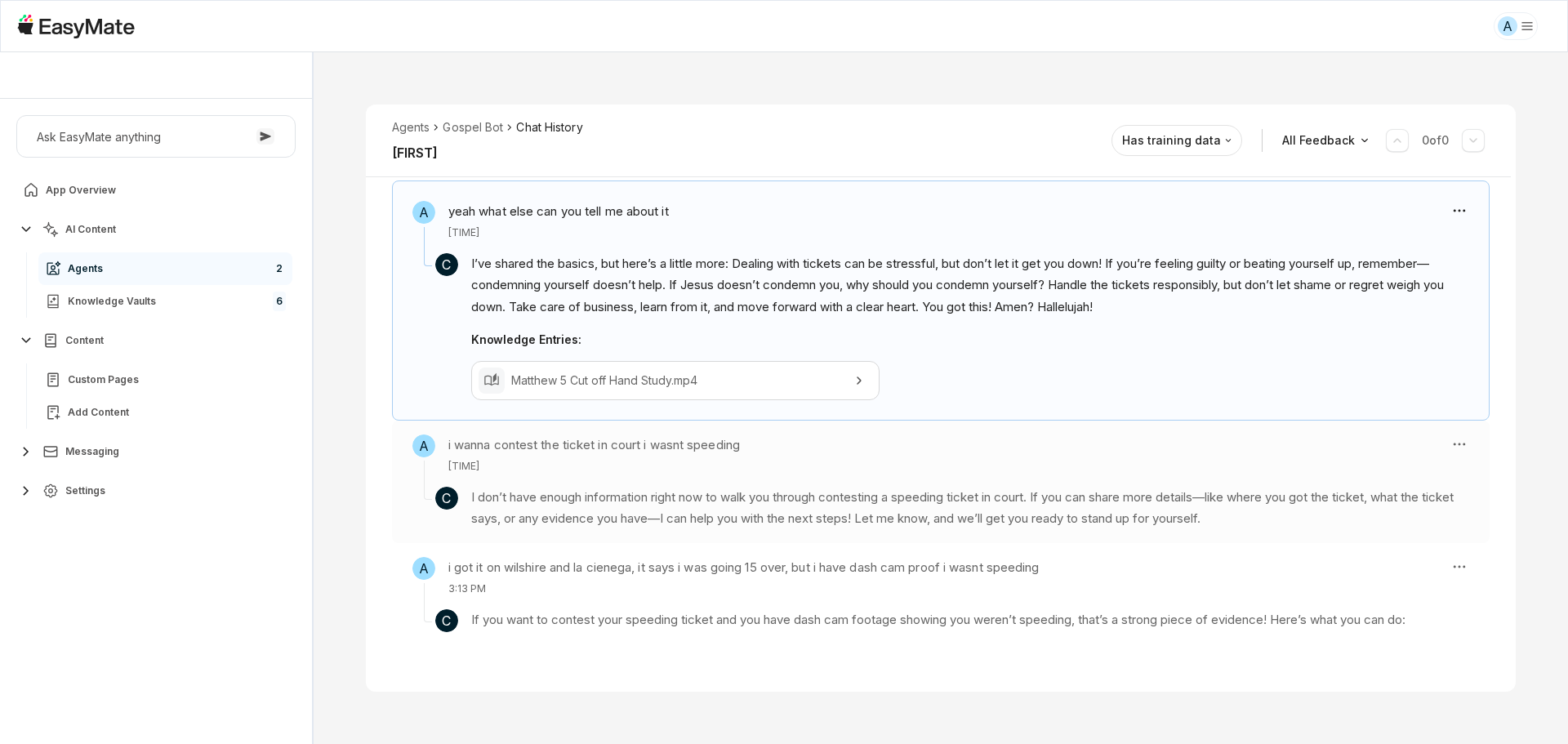 click on "A i wanna contest the ticket in court i wasnt speeding [TIME]" at bounding box center [924, 454] 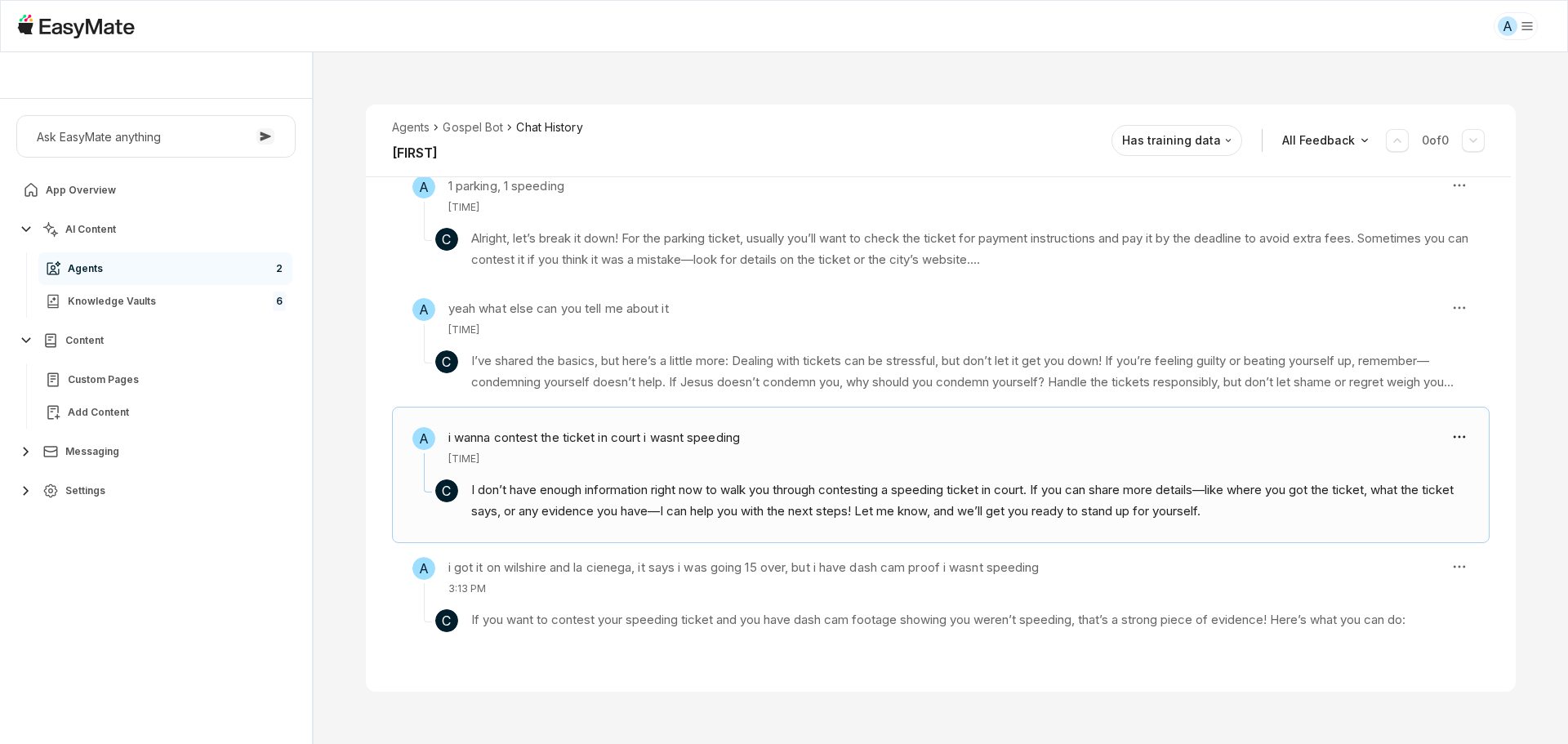 scroll, scrollTop: 376, scrollLeft: 0, axis: vertical 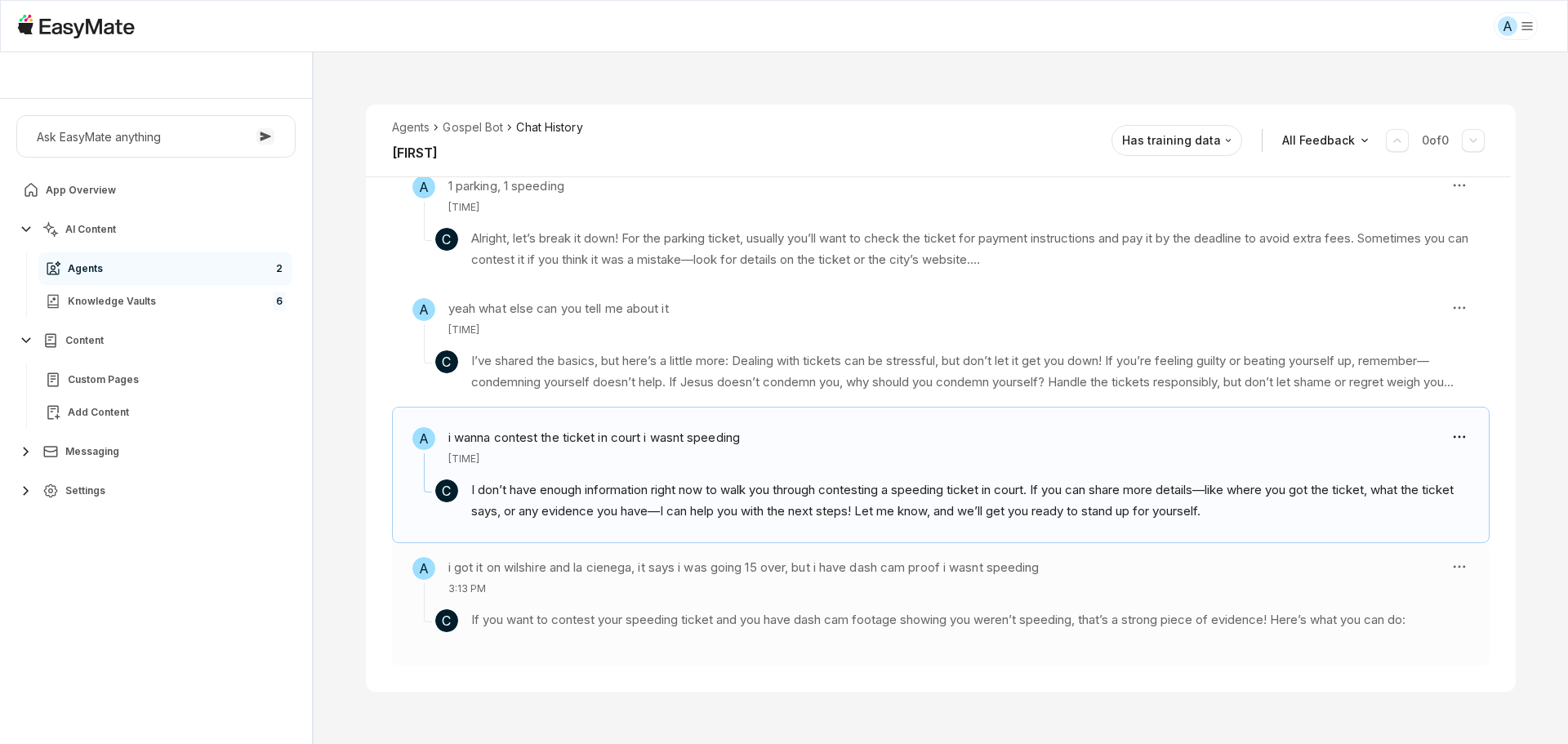 click on "C If you want to contest your speeding ticket and you have dash cam footage showing you weren’t speeding, that’s a strong piece of evidence! Here’s what you can do:
Gather your evidence: Save the dash cam footage and make sure it clearly shows your speed and the relevant time and location.
Review your ticket: Check the details—date, time, location, and the speed they claim you were going.
Request a court date: Follow the instructions on your ticket to contest it. Usually, you’ll need to plead “not guilty” and schedule a hearing.
Prepare your case: Bring your dash cam footage, any supporting documents, and be ready to explain your side clearly to the judge.
Show up to court: Be respectful, present your evidence, and tell your story. The judge will consider your proof.
Don’t delay—there are deadlines for contesting tickets! If you need help organizing your evidence or understanding the process, let me know!" at bounding box center [941, 624] 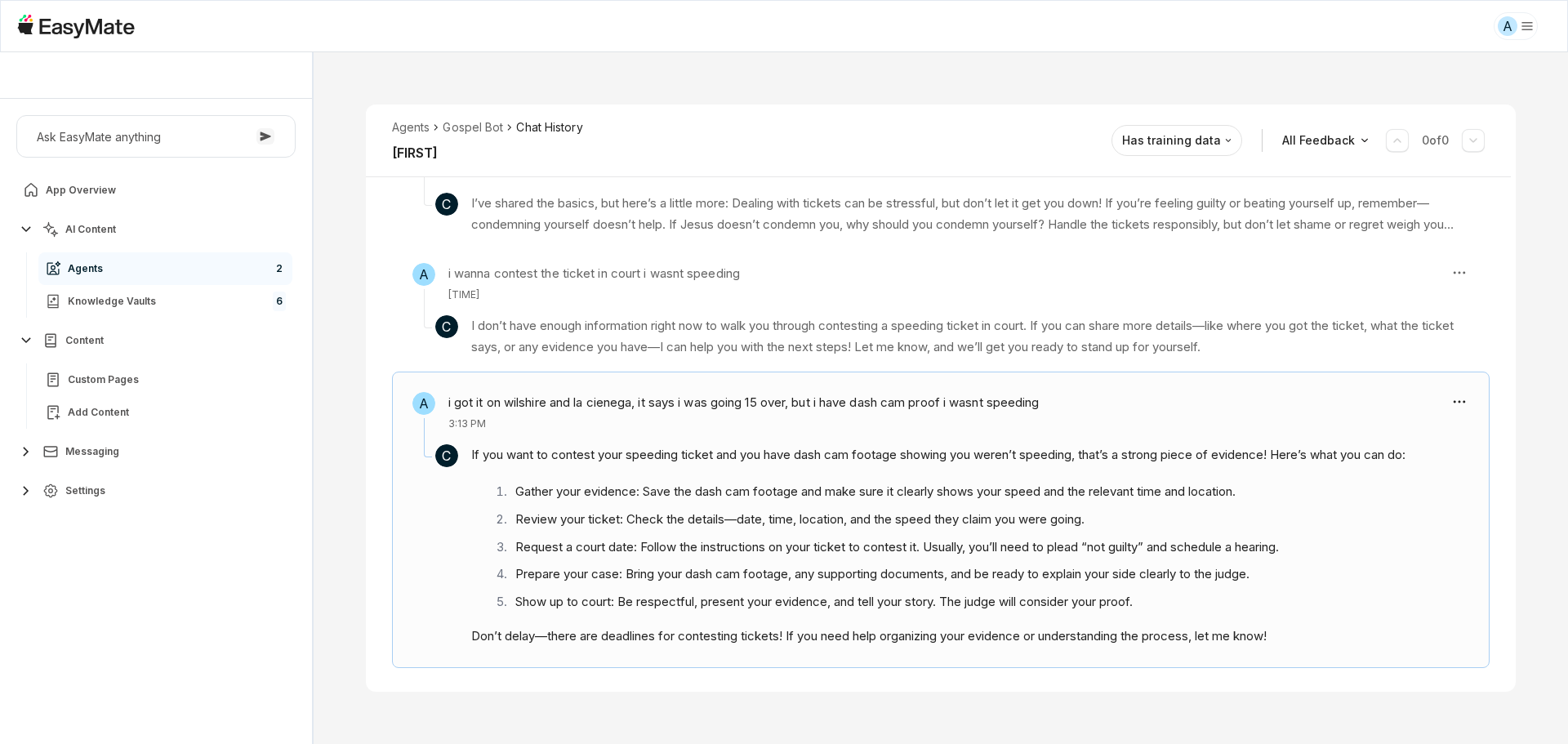 scroll, scrollTop: 537, scrollLeft: 0, axis: vertical 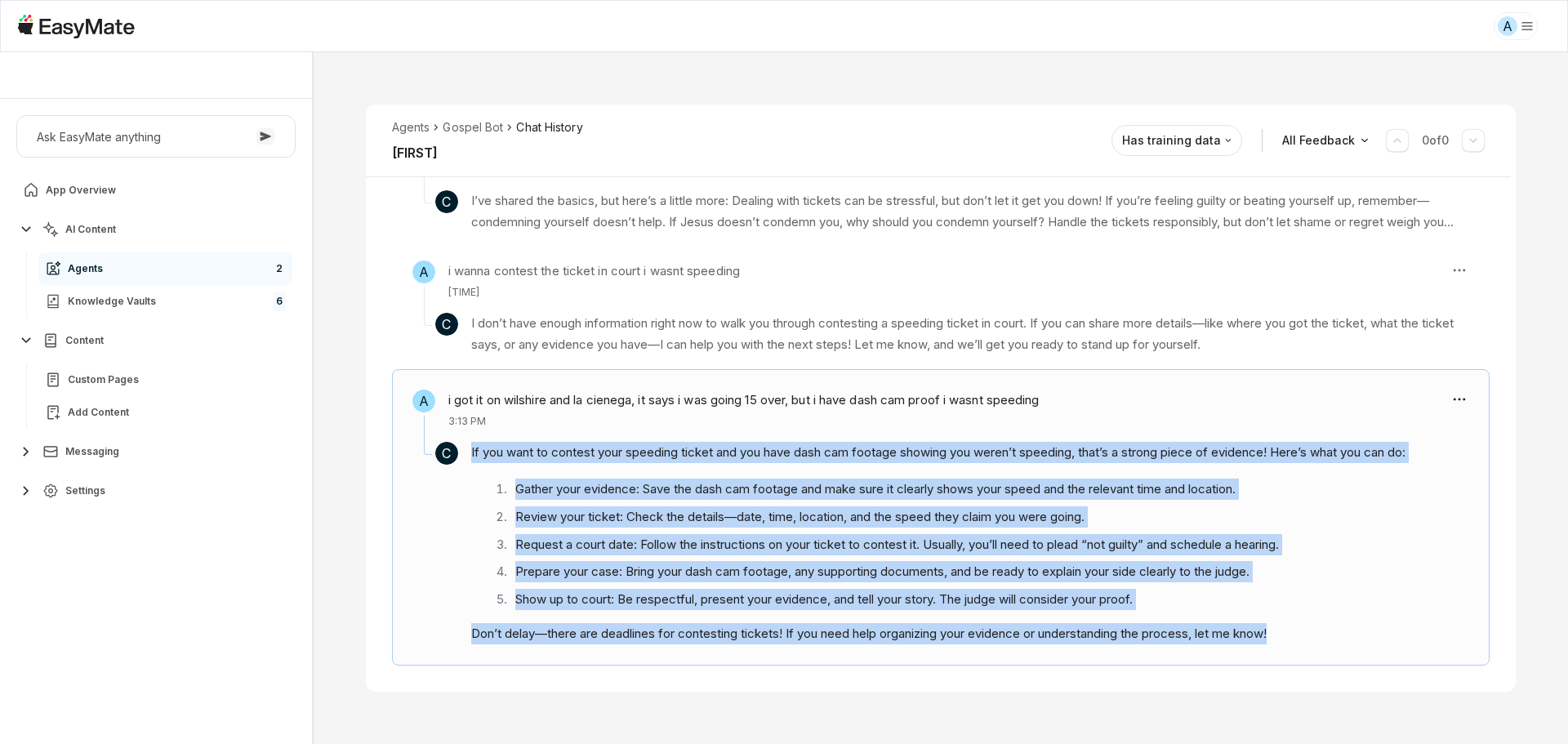 drag, startPoint x: 1312, startPoint y: 630, endPoint x: 465, endPoint y: 453, distance: 865.2965 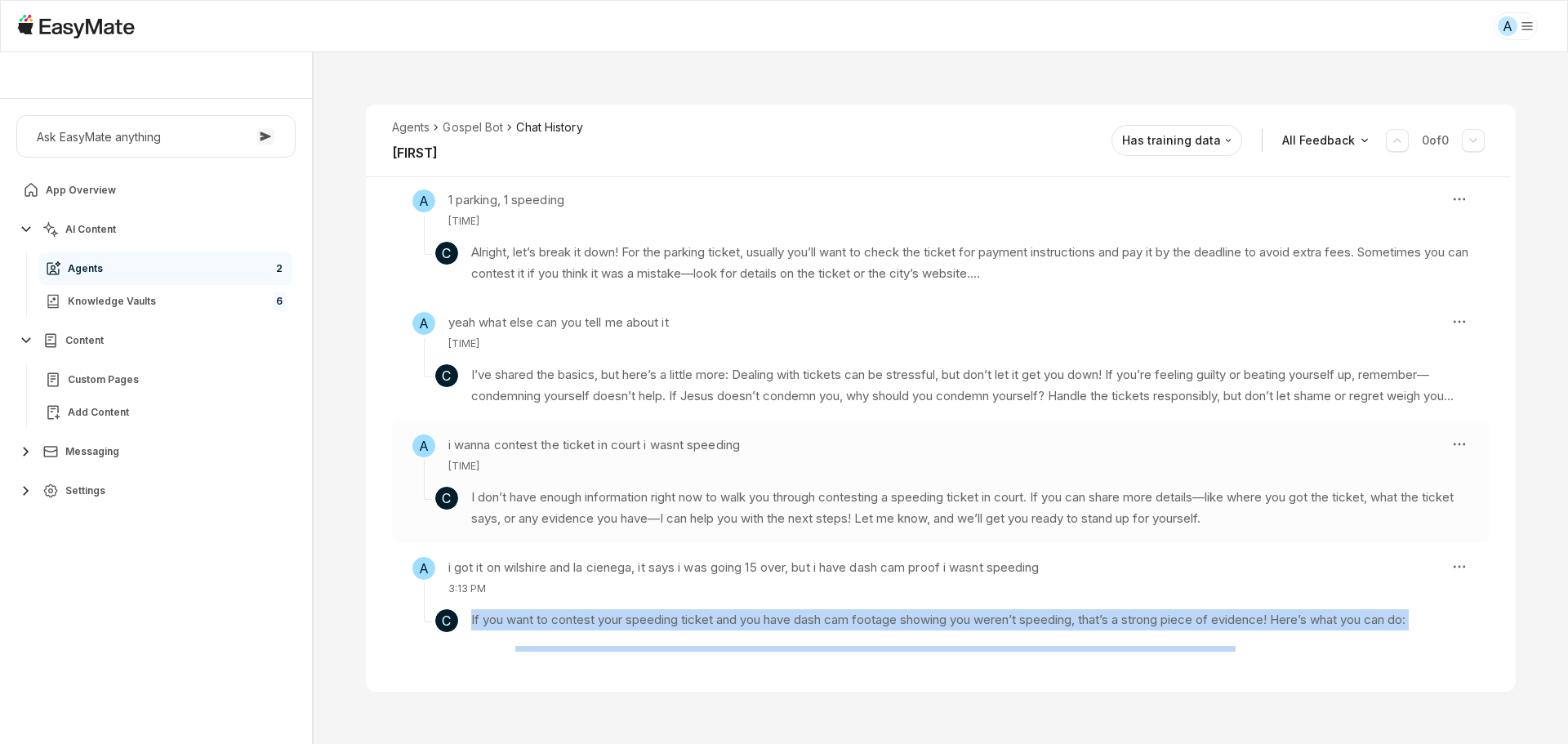 scroll, scrollTop: 363, scrollLeft: 0, axis: vertical 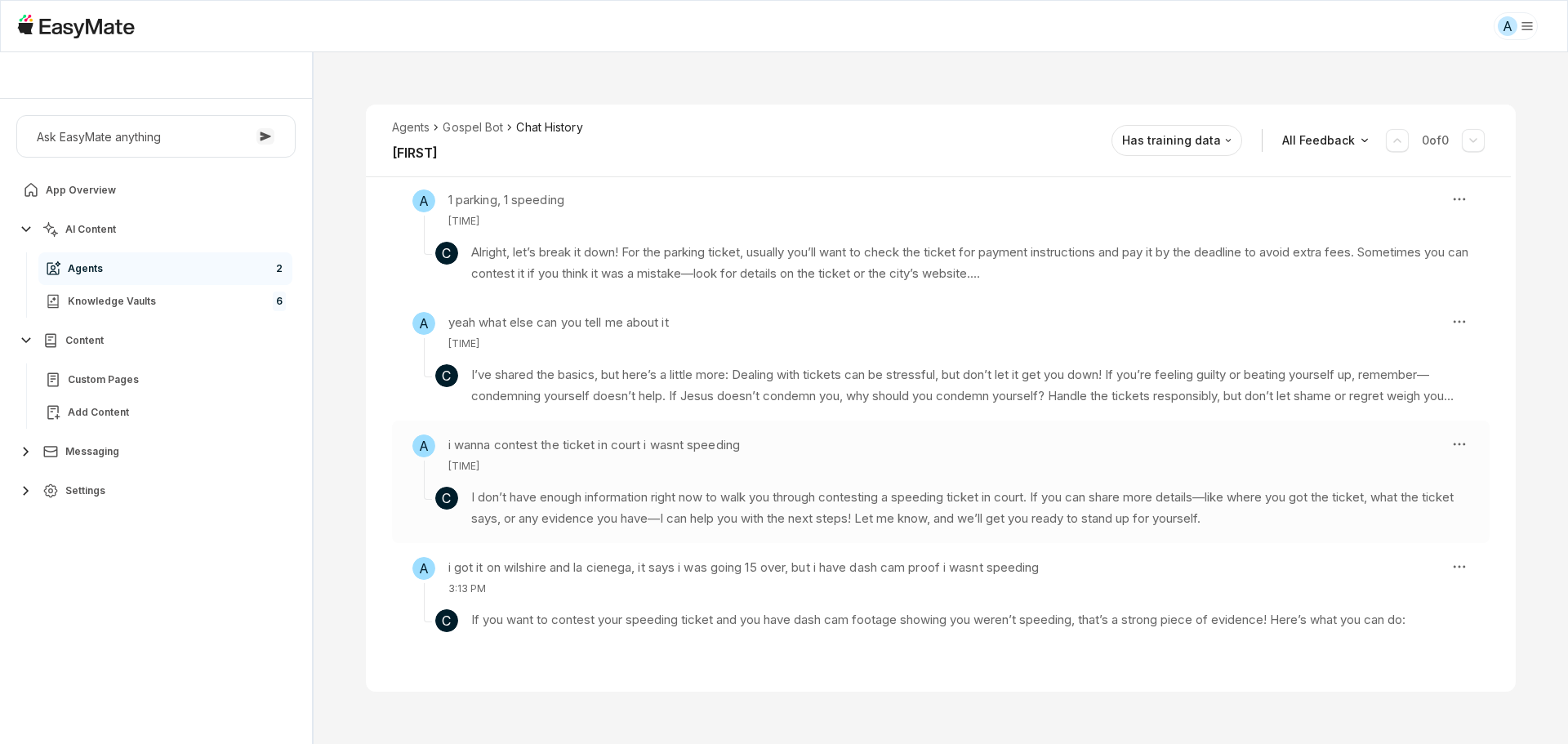 click on "C I don’t have enough information right now to walk you through contesting a speeding ticket in court. If you can share more details—like where you got the ticket, what the ticket says, or any evidence you have—I can help you with the next steps! Let me know, and we’ll get you ready to stand up for yourself." at bounding box center (941, 501) 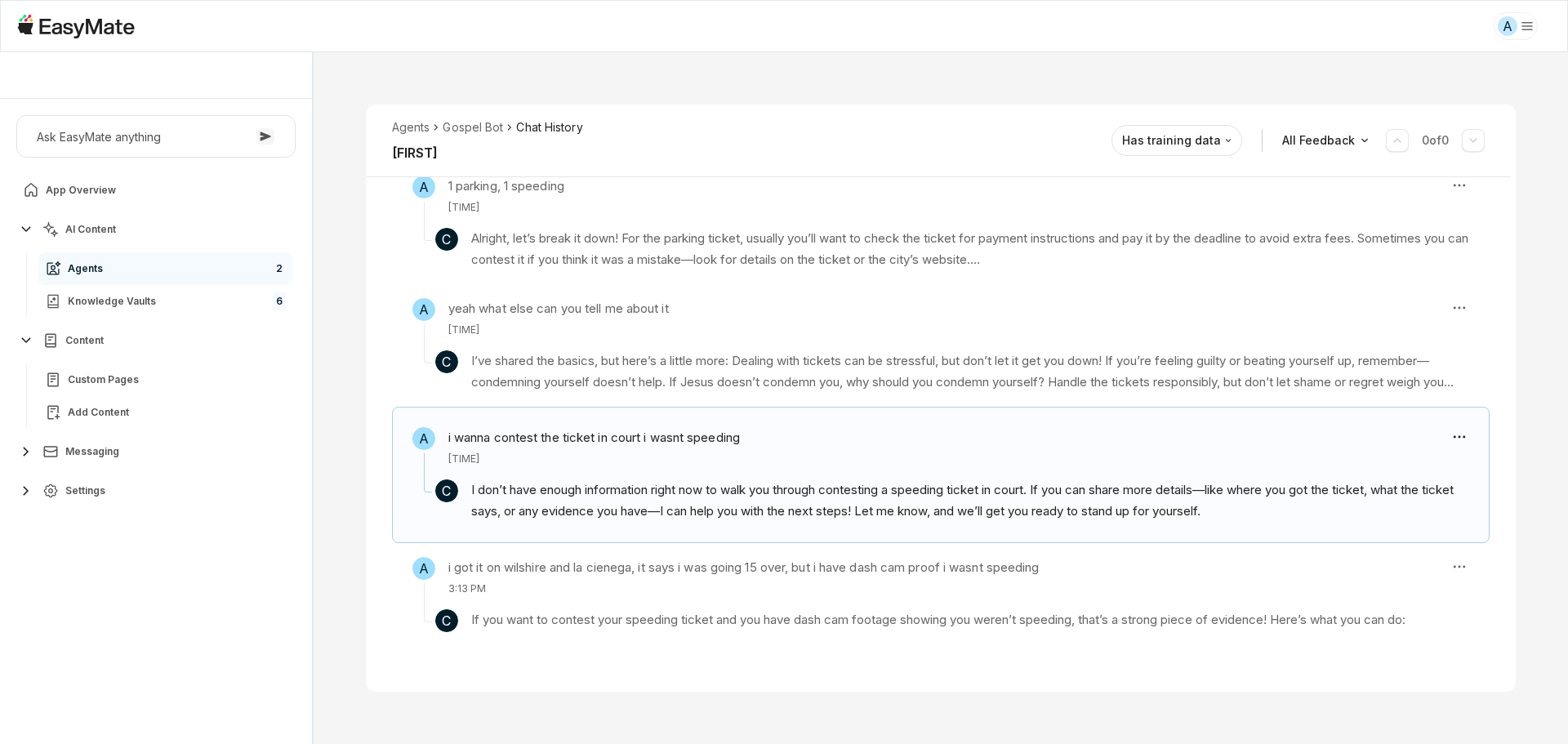 click on "A Bruh I got two tickets today what do I do? 😭 [TIME] C Hey, I hear you! That’s rough. But right now, I don’t have enough info to give you specific steps. Are these parking tickets, speeding tickets, or something else? Let me know a bit more about what kind of tickets you got, and I’ll help you figure out what to do next! A 1 parking, 1 speeding [TIME] C Alright, let’s break it down! For the parking ticket, usually you’ll want to check the ticket for payment instructions and pay it by the deadline to avoid extra fees. Sometimes you can contest it if you think it was a mistake—look for details on the ticket or the [CITY]’s website.
For the speeding ticket, you’ve got a few options: you can pay it, contest it in court if you think you weren’t speeding, or sometimes take a driving course to reduce points or fines (depends on your [AREA]). Make sure you respond by the date listed on the ticket—don’t ignore it, or things can get worse fast!
A yeah what else can you tell me about it C A C" at bounding box center (941, 352) 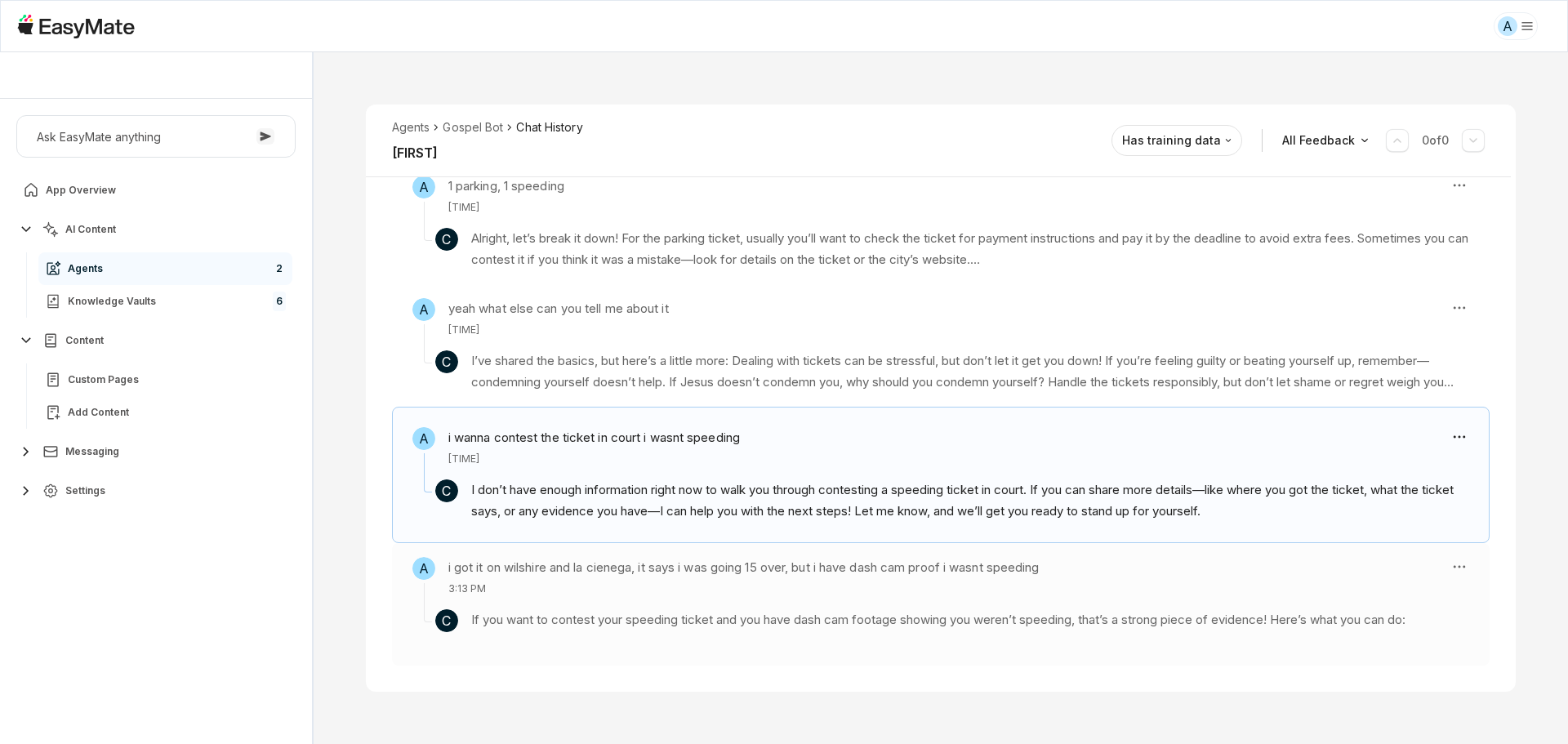 click on "3:13 PM" at bounding box center (744, 589) 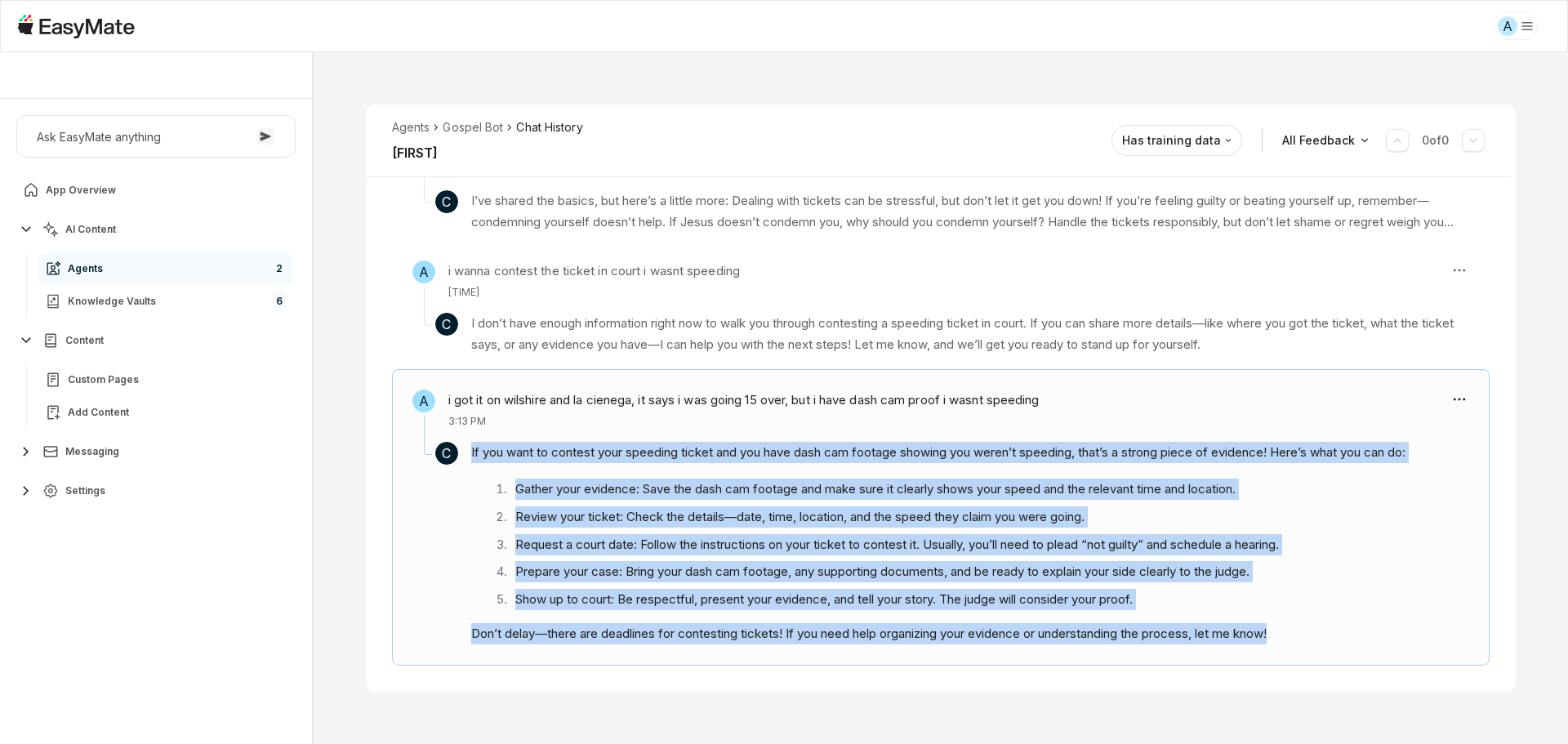 drag, startPoint x: 1299, startPoint y: 637, endPoint x: 471, endPoint y: 441, distance: 850.8819 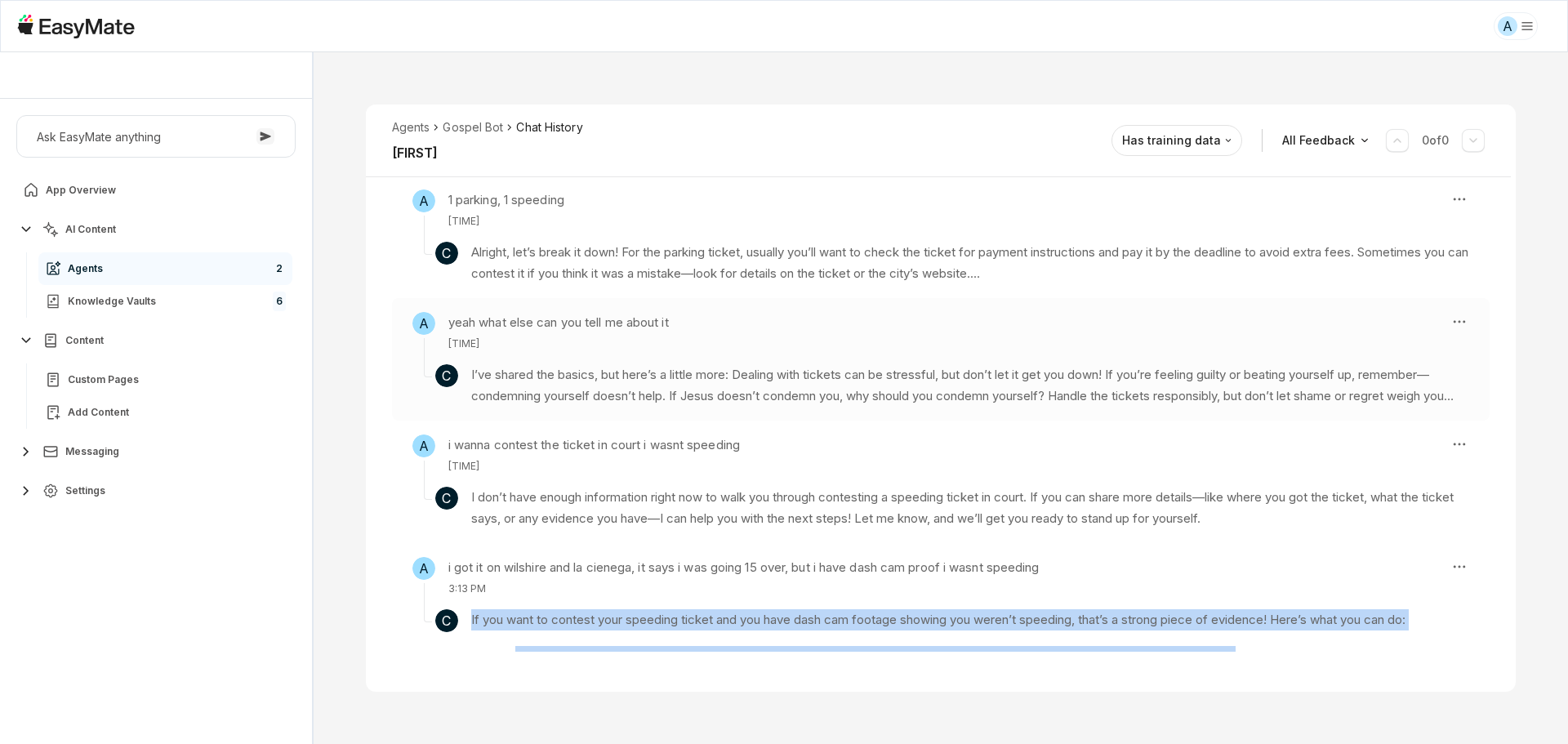 scroll, scrollTop: 363, scrollLeft: 0, axis: vertical 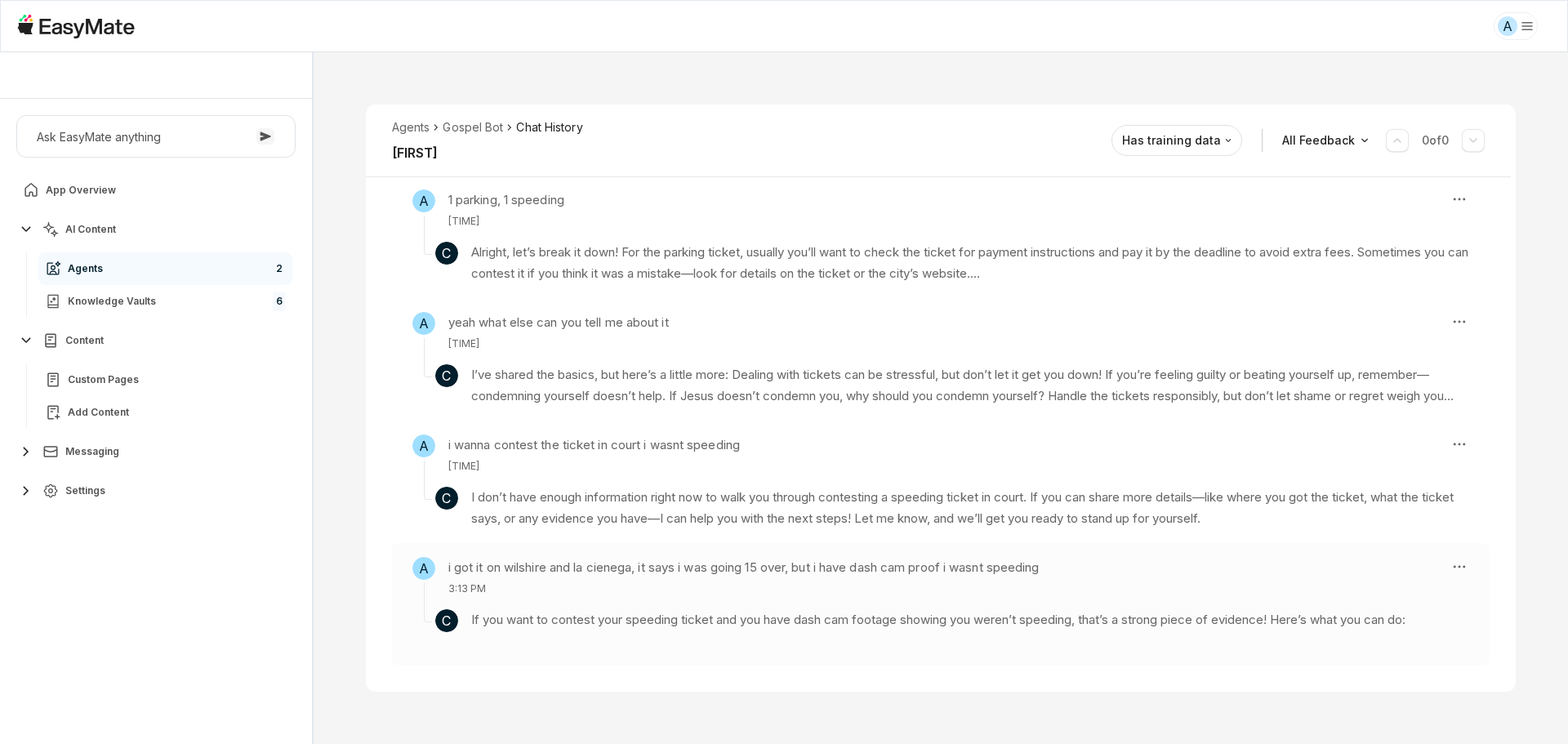 click on "i got it on wilshire and la cienega, it says i was going 15 over, but i have dash cam proof i wasnt speeding" at bounding box center (744, 568) 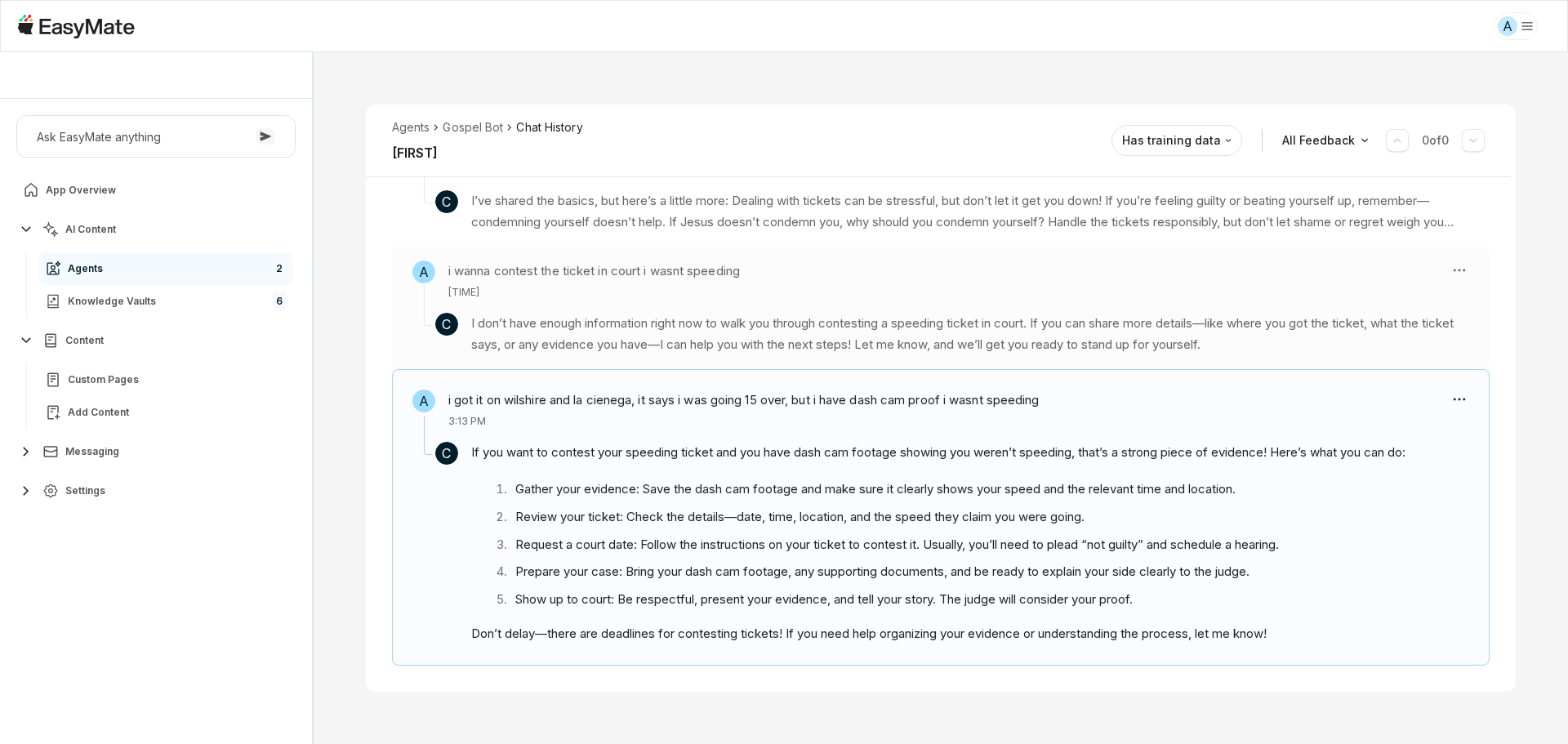 click on "i wanna contest the ticket in court i wasnt speeding" at bounding box center [594, 271] 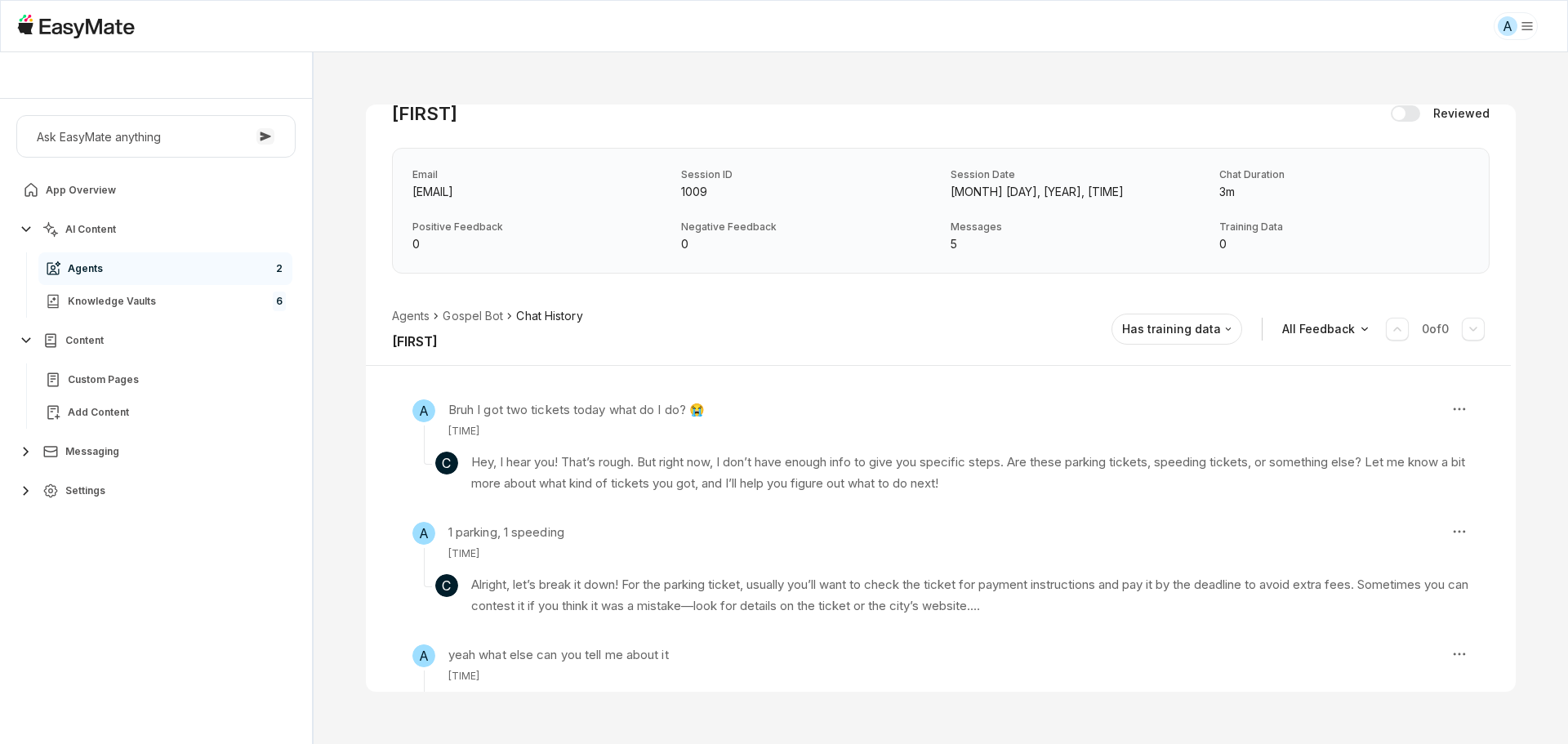 scroll, scrollTop: 0, scrollLeft: 0, axis: both 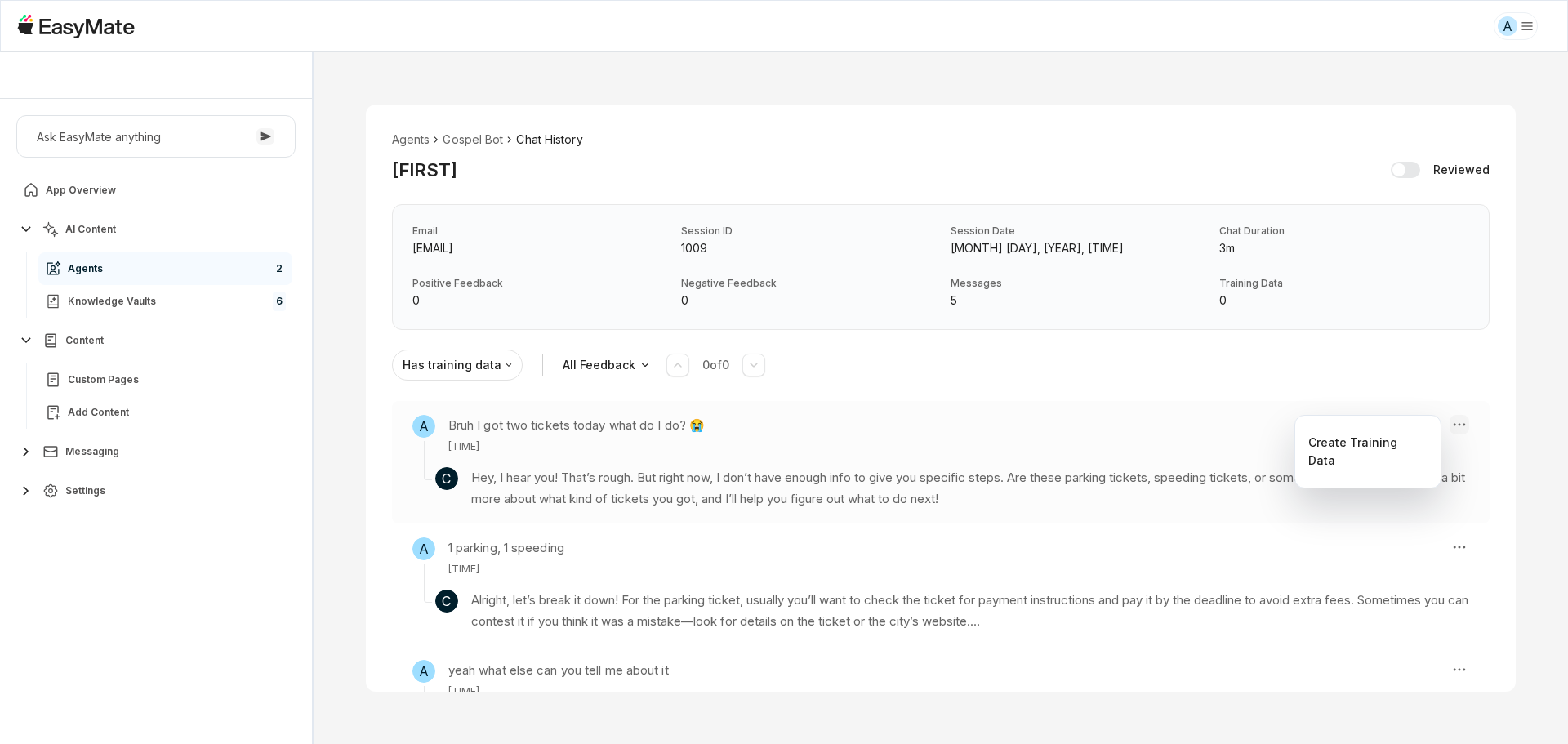 click on "A Core of the Heart Ask EasyMate anything App Overview AI Content Agents 2 Knowledge Vaults 6 Content Custom Pages Add Content Messaging Settings B How can I help you today? Scroll to bottom Send Agents Gospel Bot Chat History Aaron Reviewed Email [EMAIL] Session ID 1009 Session Date [MONTH] [DAY], [YEAR], [TIME] Chat Duration  3m Positive Feedback 0 Negative Feedback 0 Messages 5 Training Data 0 Has training data All Feedback 0  of  0 A Bruh I got two tickets today what do I do? 😭 [TIME] C Hey, I hear you! That’s rough. But right now, I don’t have enough info to give you specific steps. Are these parking tickets, speeding tickets, or something else? Let me know a bit more about what kind of tickets you got, and I’ll help you figure out what to do next! A 1 parking, 1 speeding [TIME] C
If you need help with the process for either ticket, just ask! A yeah what else can you tell me about it C Knowledge Entries: Matthew 5 Cut off Hand Study.mp4 A C A" at bounding box center [784, 372] 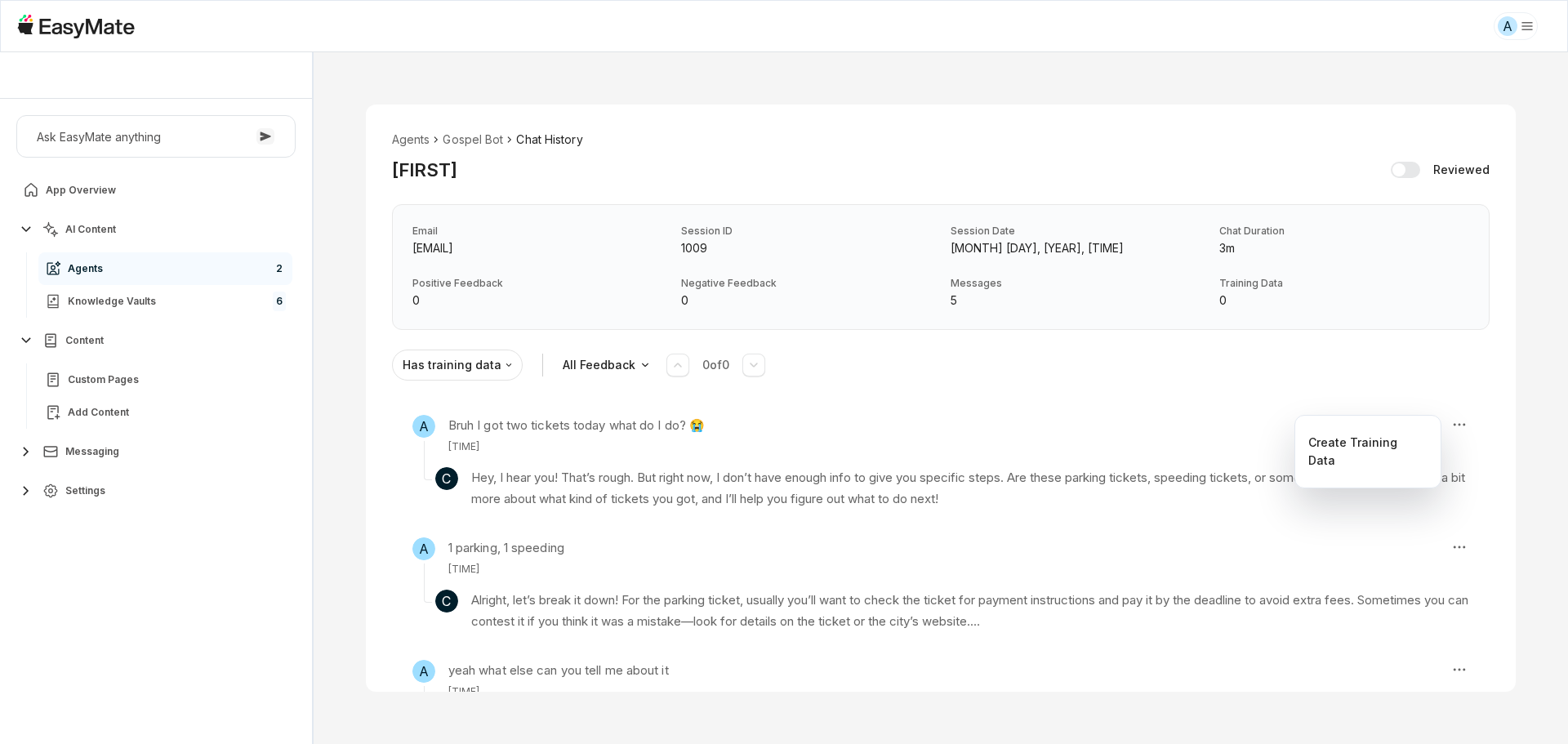 click on "A Core of the Heart Ask EasyMate anything App Overview AI Content Agents 2 Knowledge Vaults 6 Content Custom Pages Add Content Messaging Settings B How can I help you today? Scroll to bottom Send Agents Gospel Bot Chat History Aaron Reviewed Email [EMAIL] Session ID 1009 Session Date [MONTH] [DAY], [YEAR], [TIME] Chat Duration  3m Positive Feedback 0 Negative Feedback 0 Messages 5 Training Data 0 Has training data All Feedback 0  of  0 A Bruh I got two tickets today what do I do? 😭 [TIME] C Hey, I hear you! That’s rough. But right now, I don’t have enough info to give you specific steps. Are these parking tickets, speeding tickets, or something else? Let me know a bit more about what kind of tickets you got, and I’ll help you figure out what to do next! A 1 parking, 1 speeding [TIME] C
If you need help with the process for either ticket, just ask! A yeah what else can you tell me about it C Knowledge Entries: Matthew 5 Cut off Hand Study.mp4 A C A" at bounding box center (784, 372) 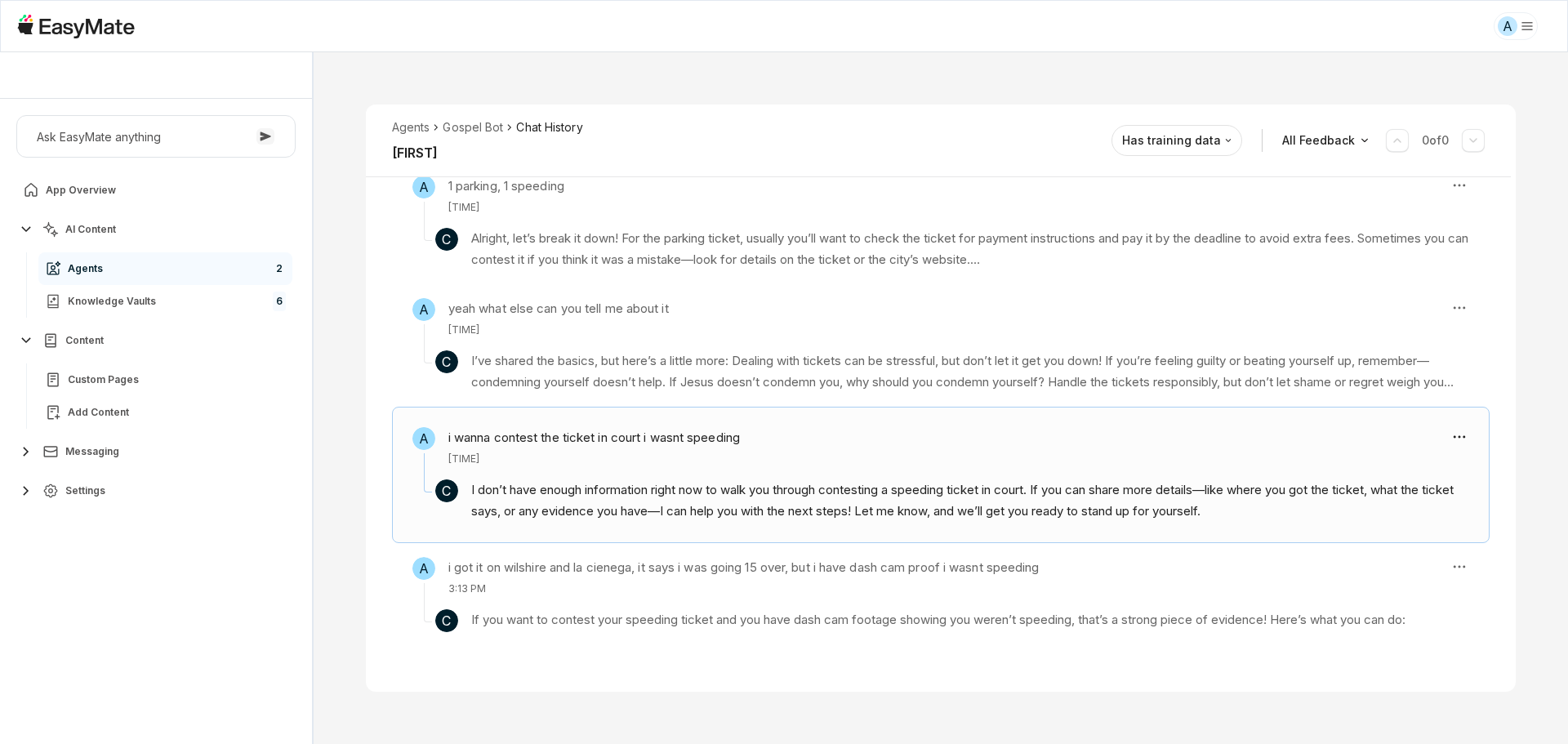 click on "I don’t have enough information right now to walk you through contesting a speeding ticket in court. If you can share more details—like where you got the ticket, what the ticket says, or any evidence you have—I can help you with the next steps! Let me know, and we’ll get you ready to stand up for yourself." at bounding box center [970, 501] 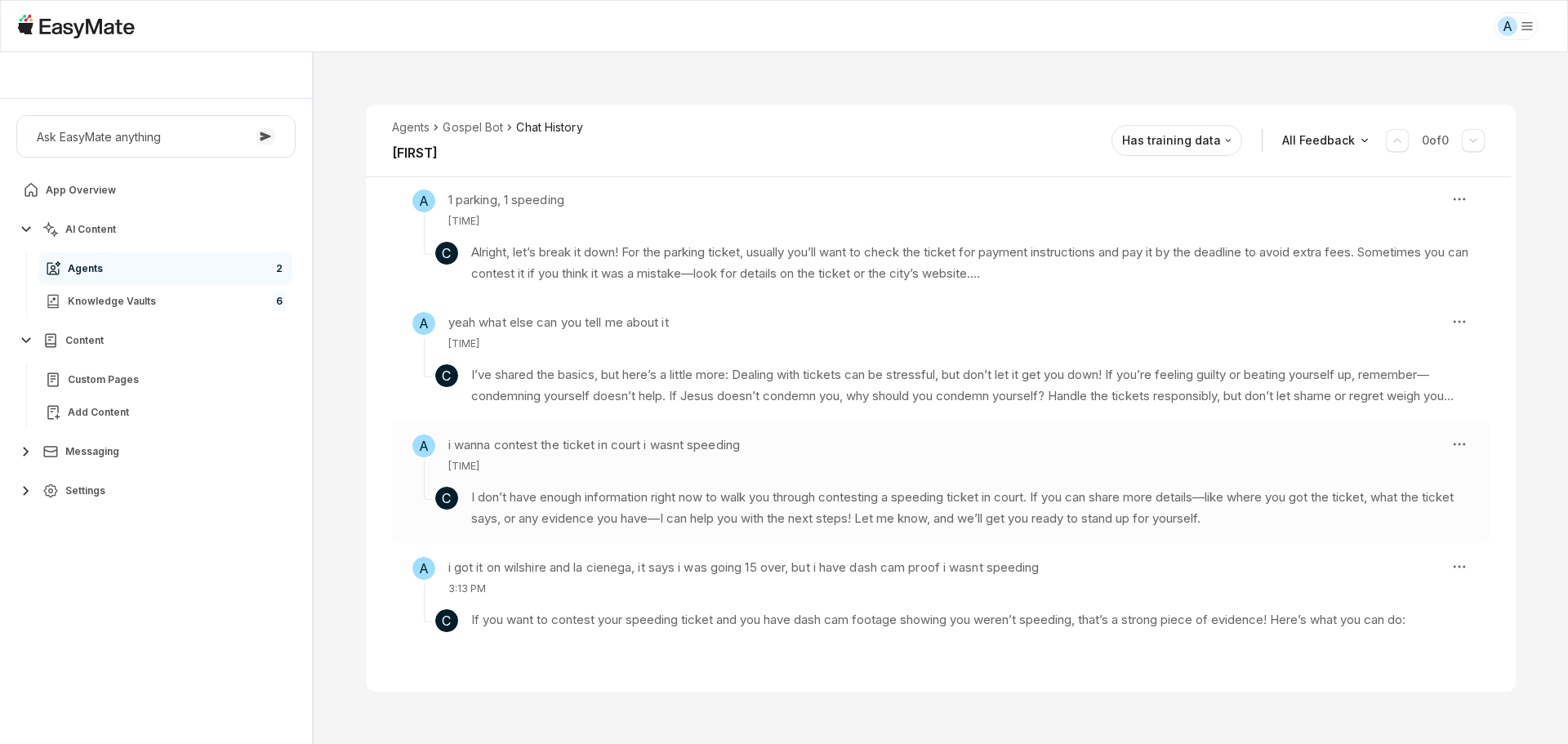 click on "I don’t have enough information right now to walk you through contesting a speeding ticket in court. If you can share more details—like where you got the ticket, what the ticket says, or any evidence you have—I can help you with the next steps! Let me know, and we’ll get you ready to stand up for yourself." at bounding box center [970, 508] 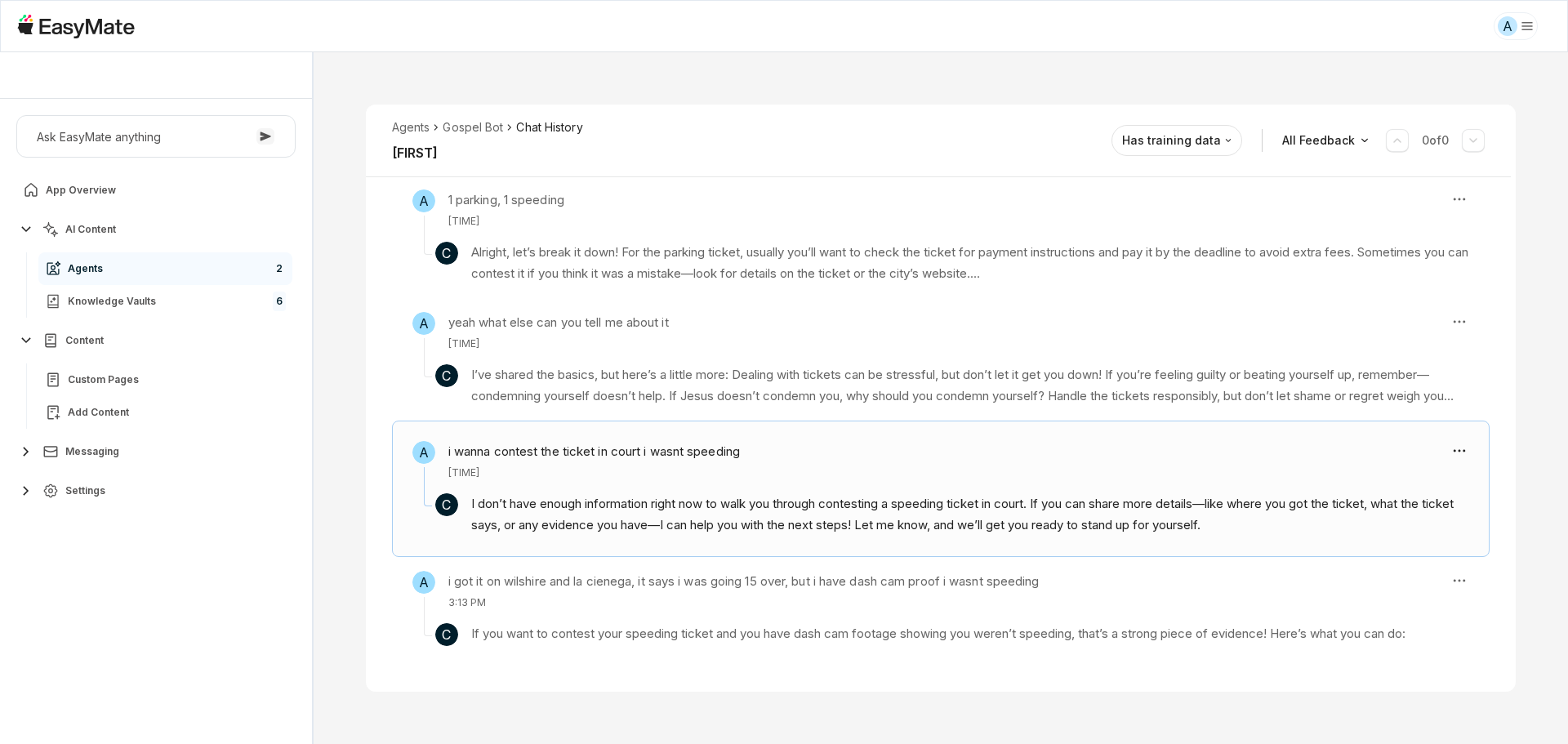 scroll, scrollTop: 376, scrollLeft: 0, axis: vertical 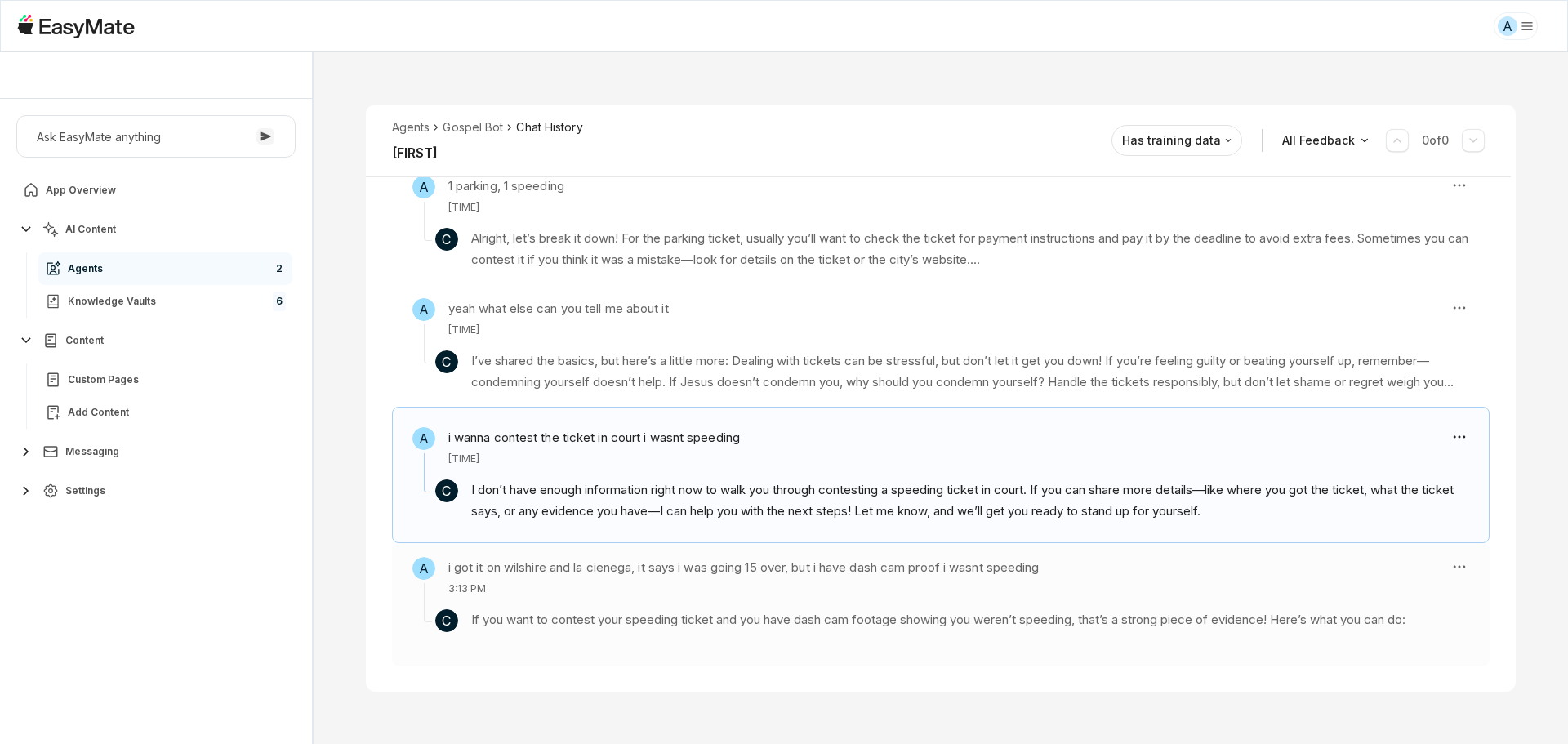 click on "If you want to contest your speeding ticket and you have dash cam footage showing you weren’t speeding, that’s a strong piece of evidence! Here’s what you can do:" at bounding box center (970, 620) 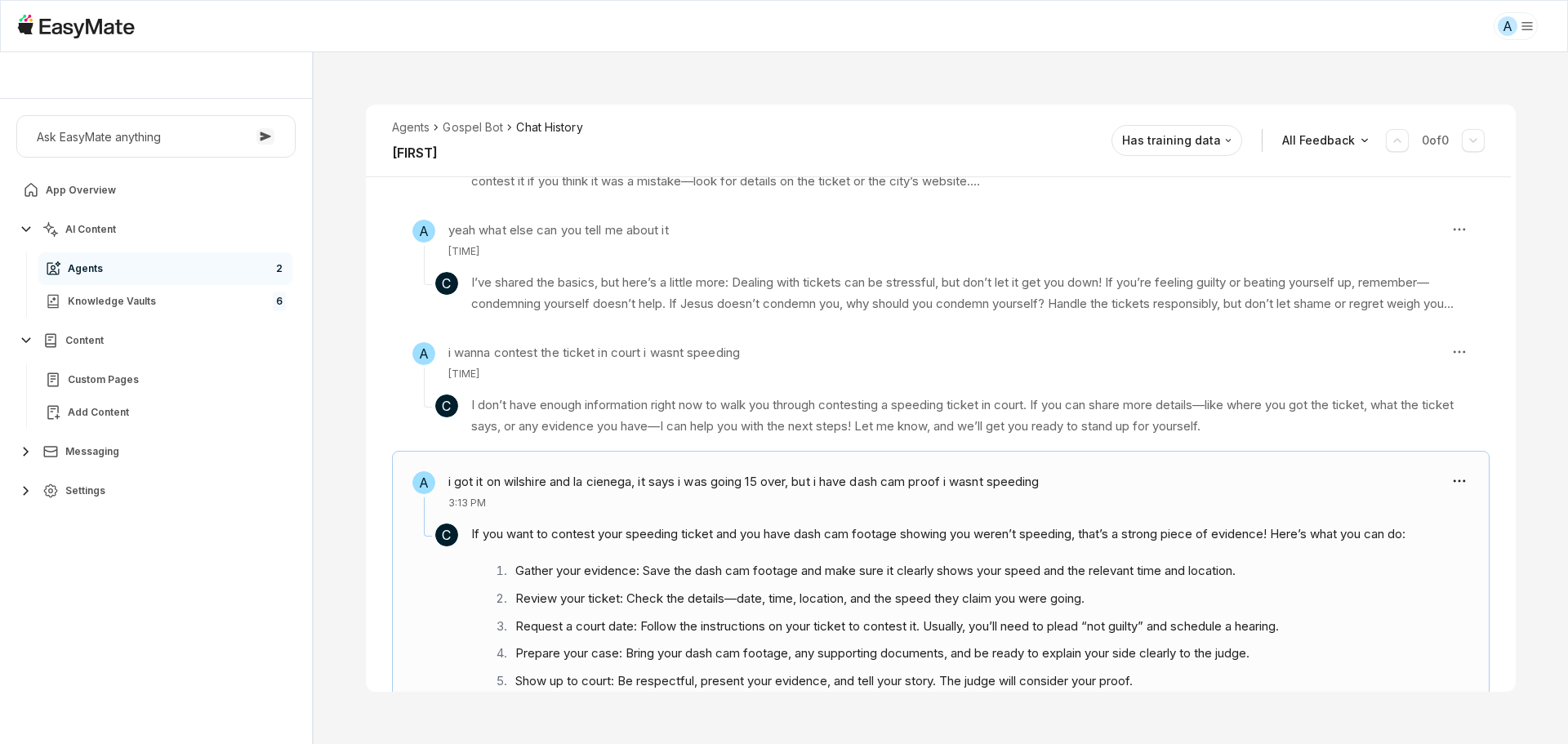 scroll, scrollTop: 537, scrollLeft: 0, axis: vertical 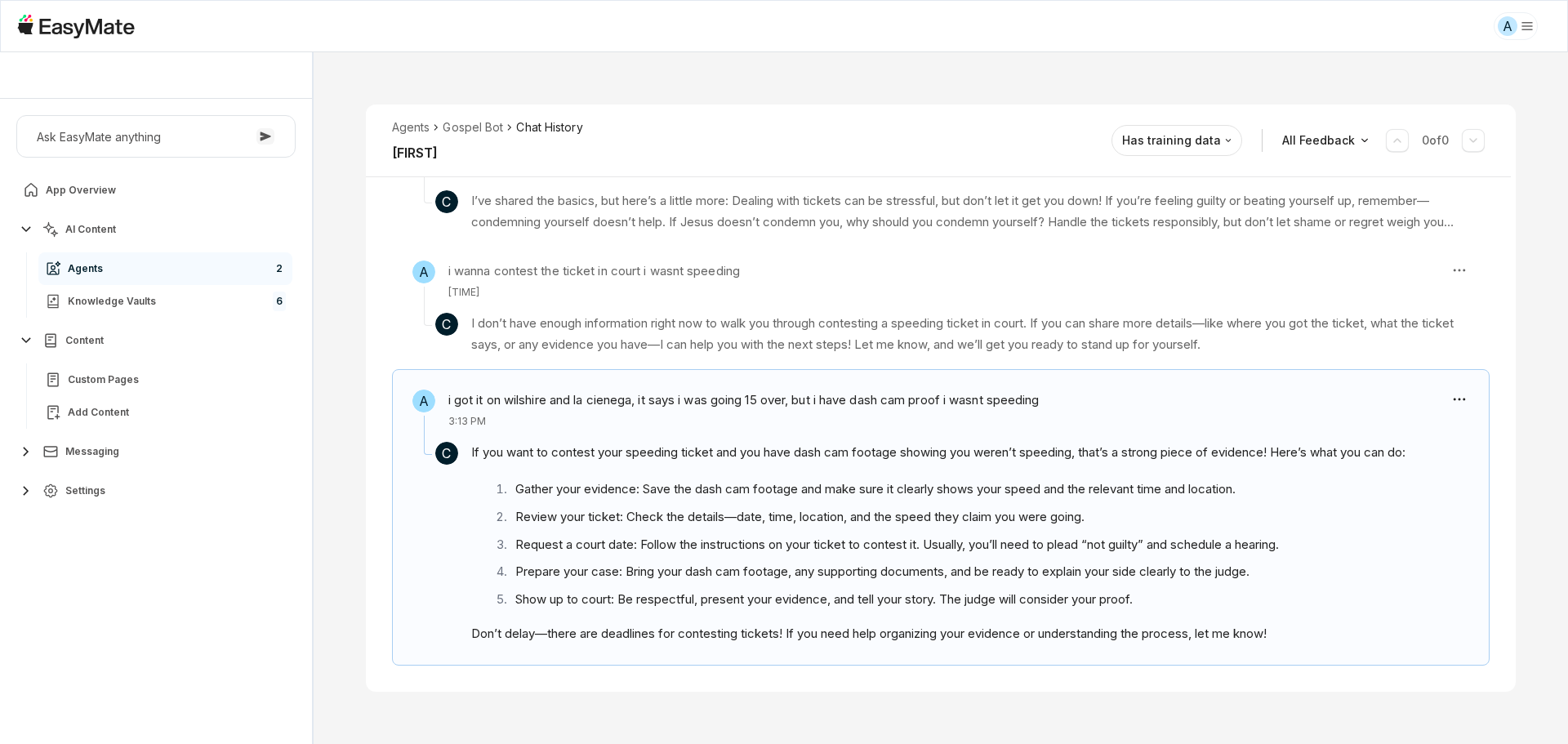 type on "*" 